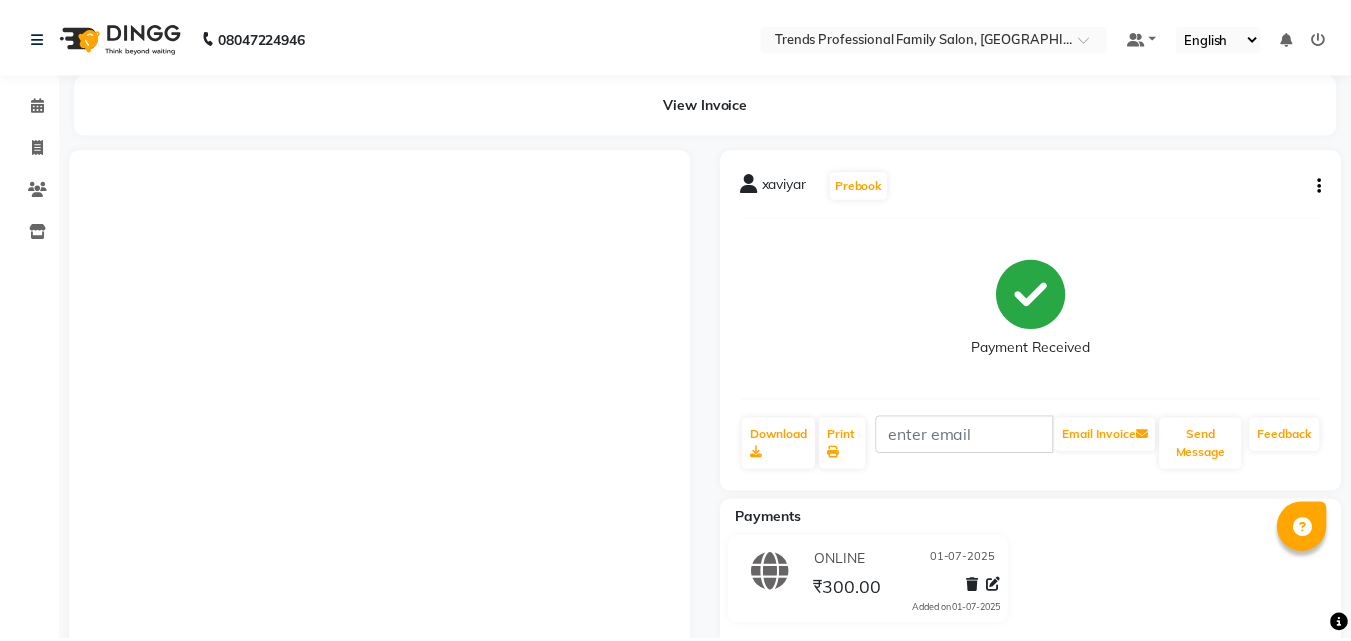 scroll, scrollTop: 0, scrollLeft: 0, axis: both 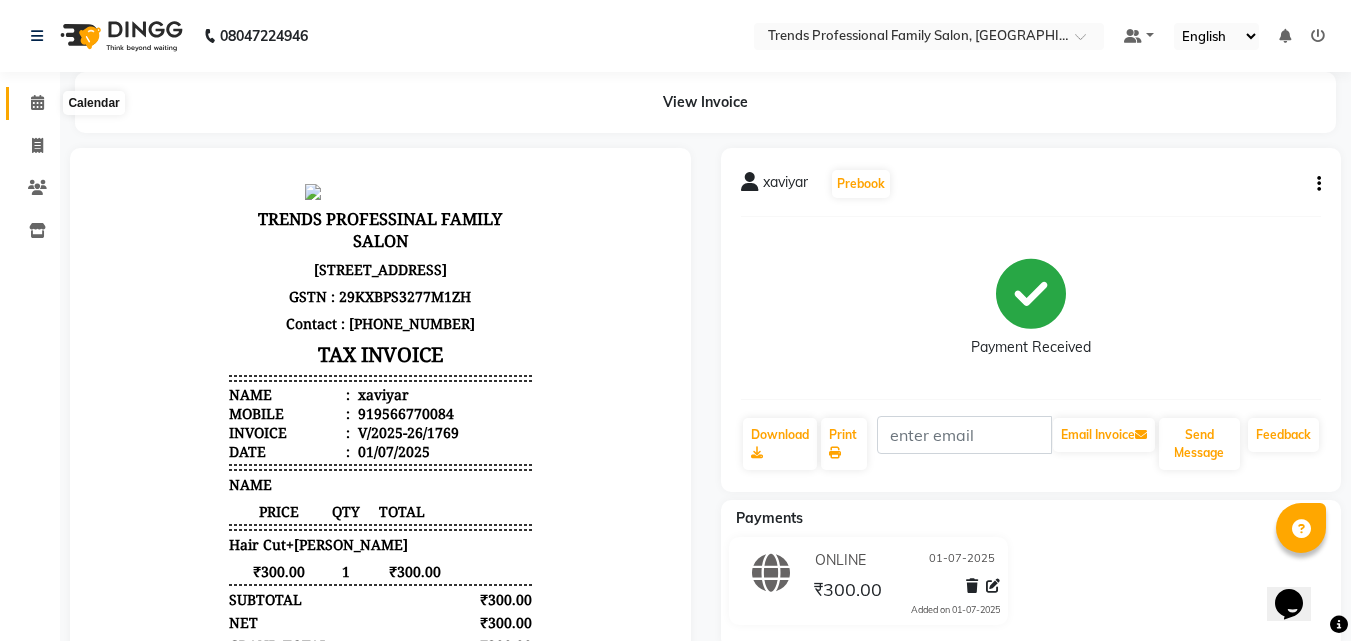 click 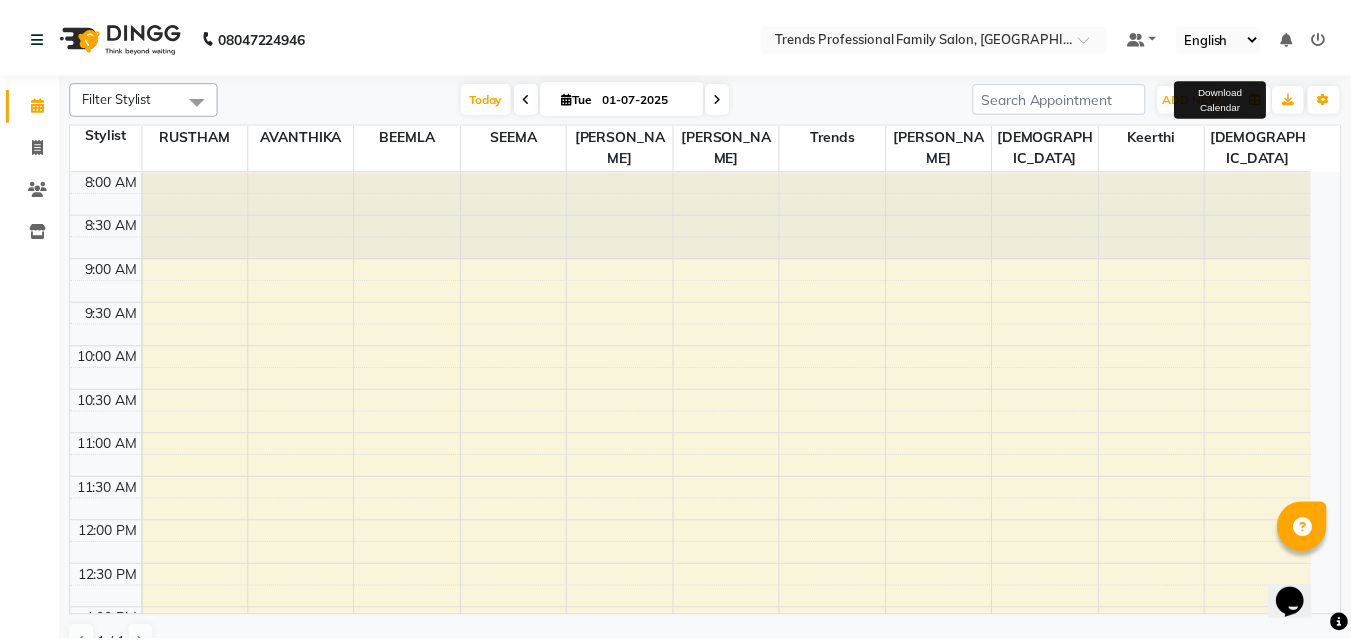 scroll, scrollTop: 584, scrollLeft: 0, axis: vertical 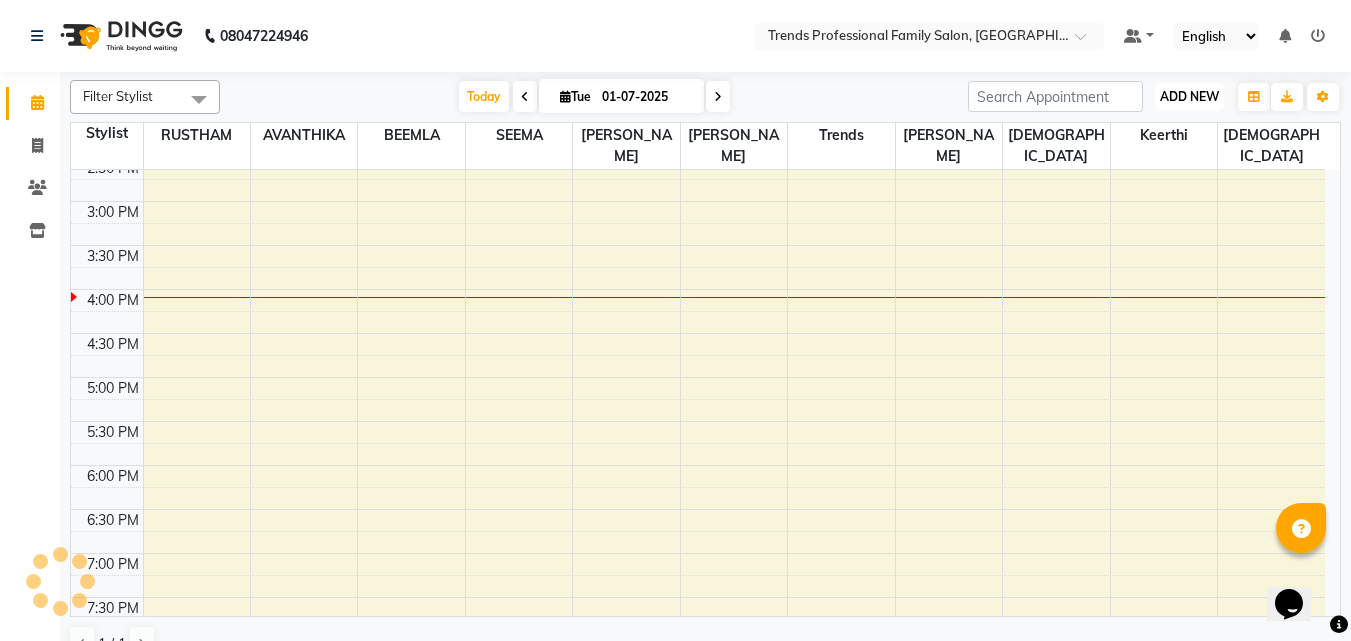 click on "ADD NEW" at bounding box center [1189, 96] 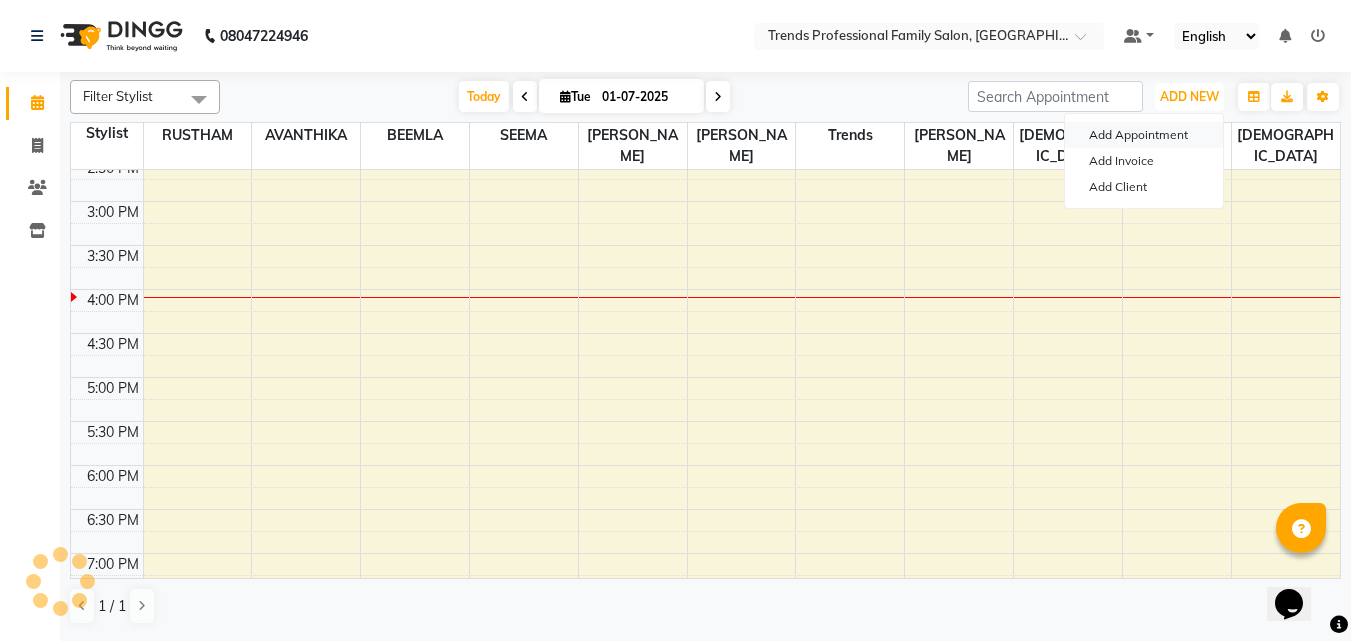 scroll, scrollTop: 0, scrollLeft: 0, axis: both 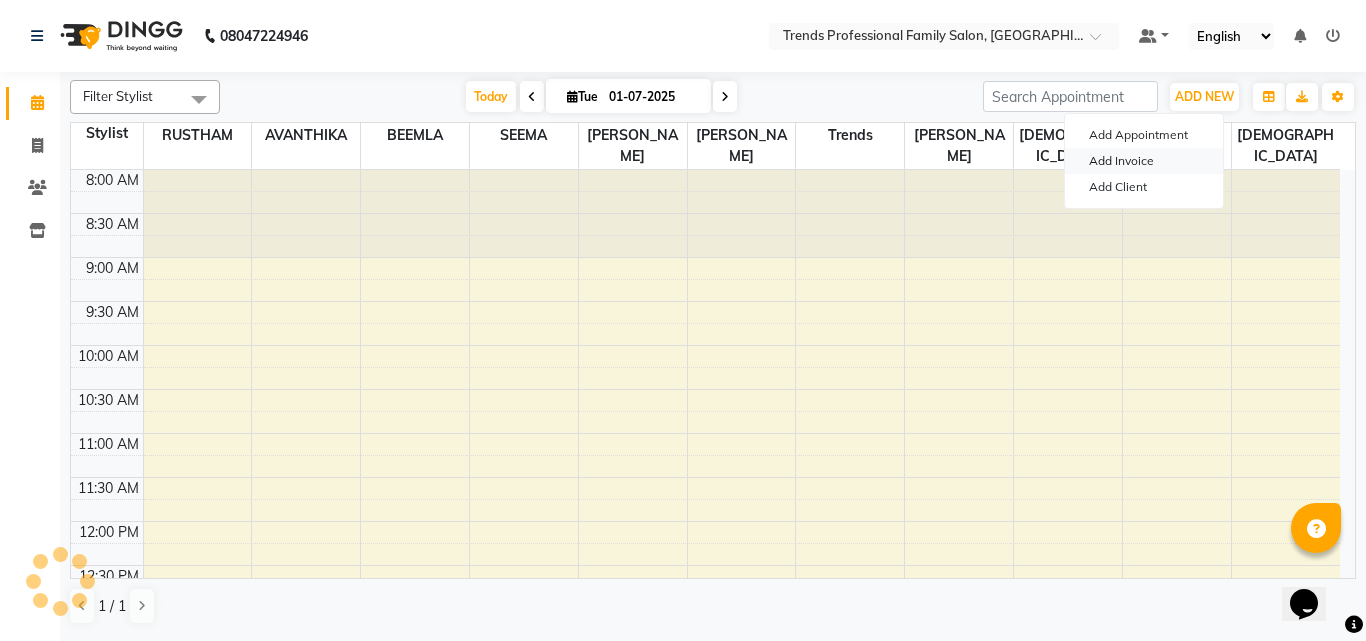 click on "Add Invoice" at bounding box center [1144, 161] 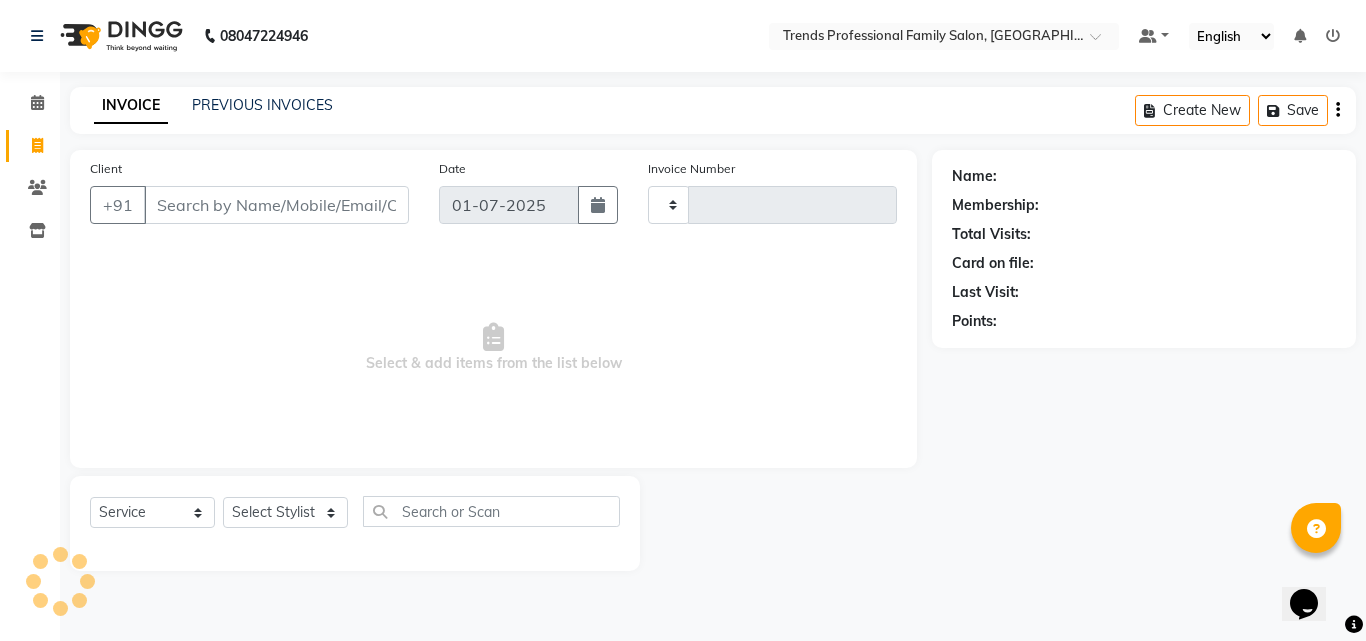 type on "1770" 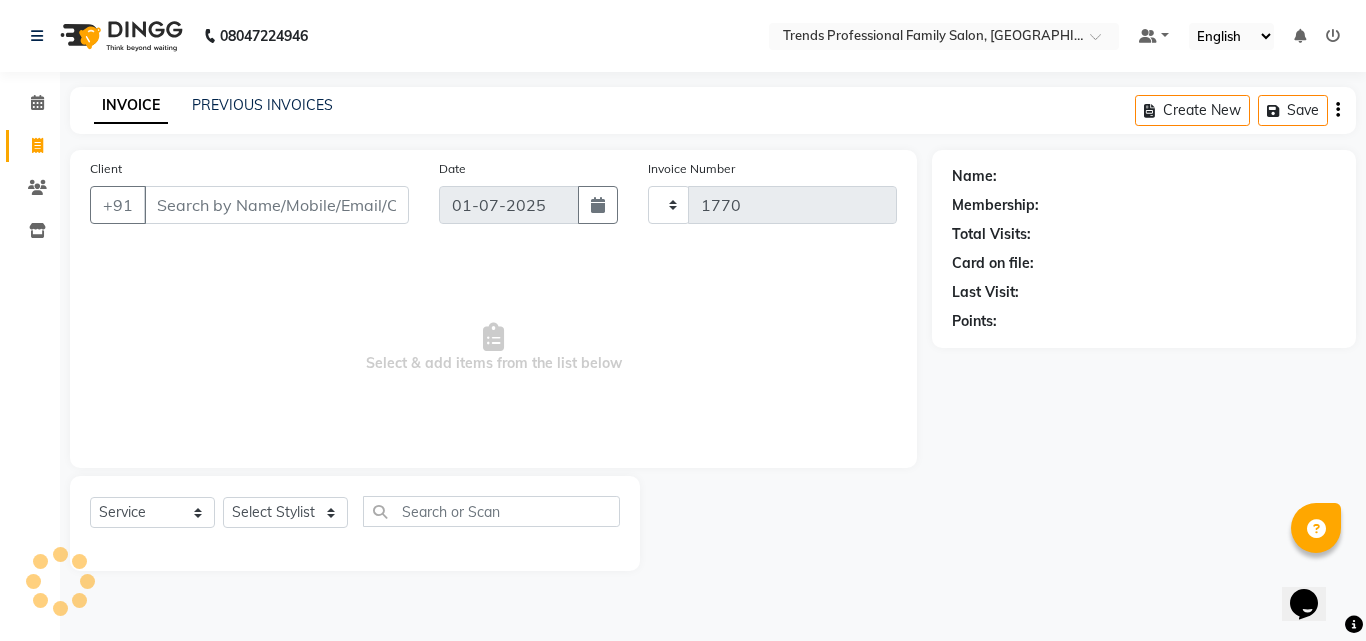 select on "7345" 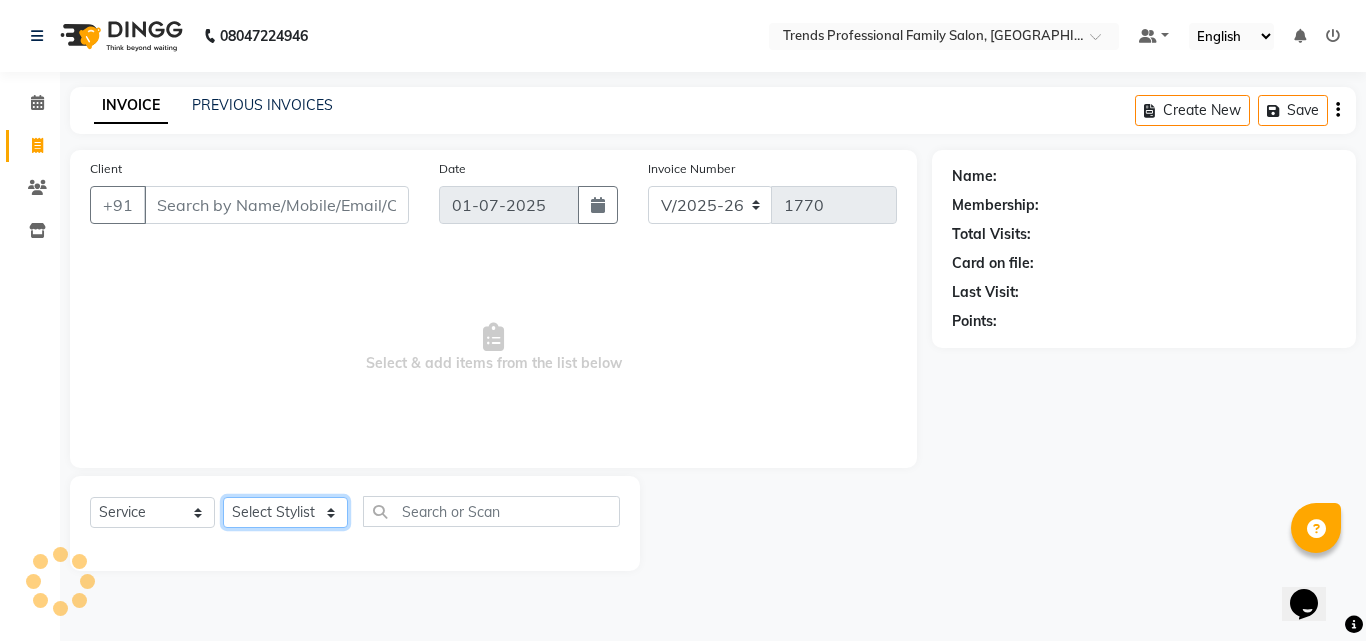 click on "Select Stylist" 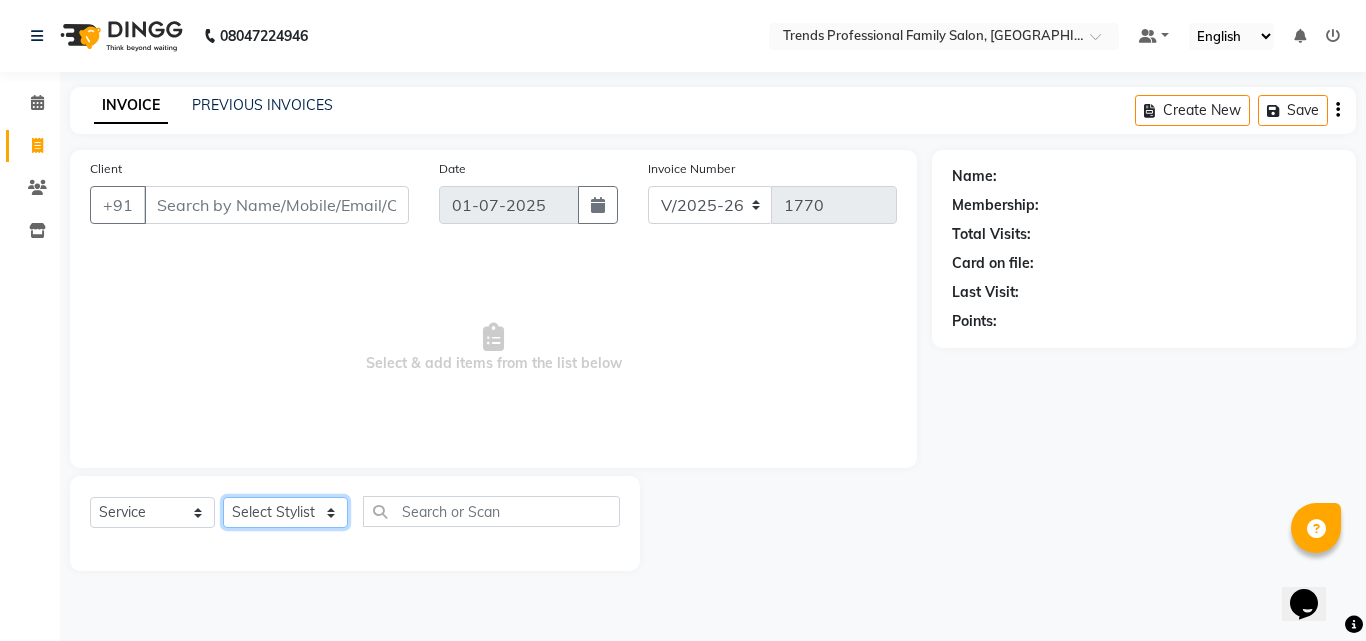 click on "Select Stylist" 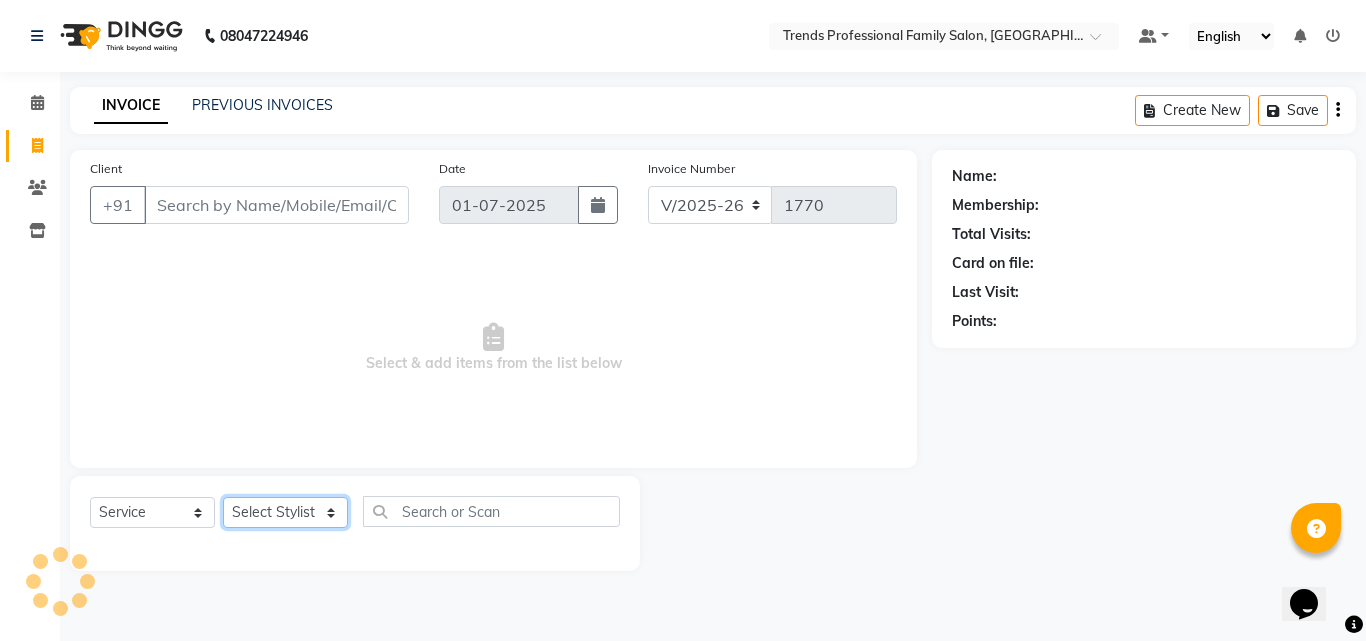click on "Select Stylist [PERSON_NAME] AVANTHIKA BEEMLA CHAITANYA [PERSON_NAME] RUSTHAM SEEMA [DEMOGRAPHIC_DATA][PERSON_NAME] Sumika Trends" 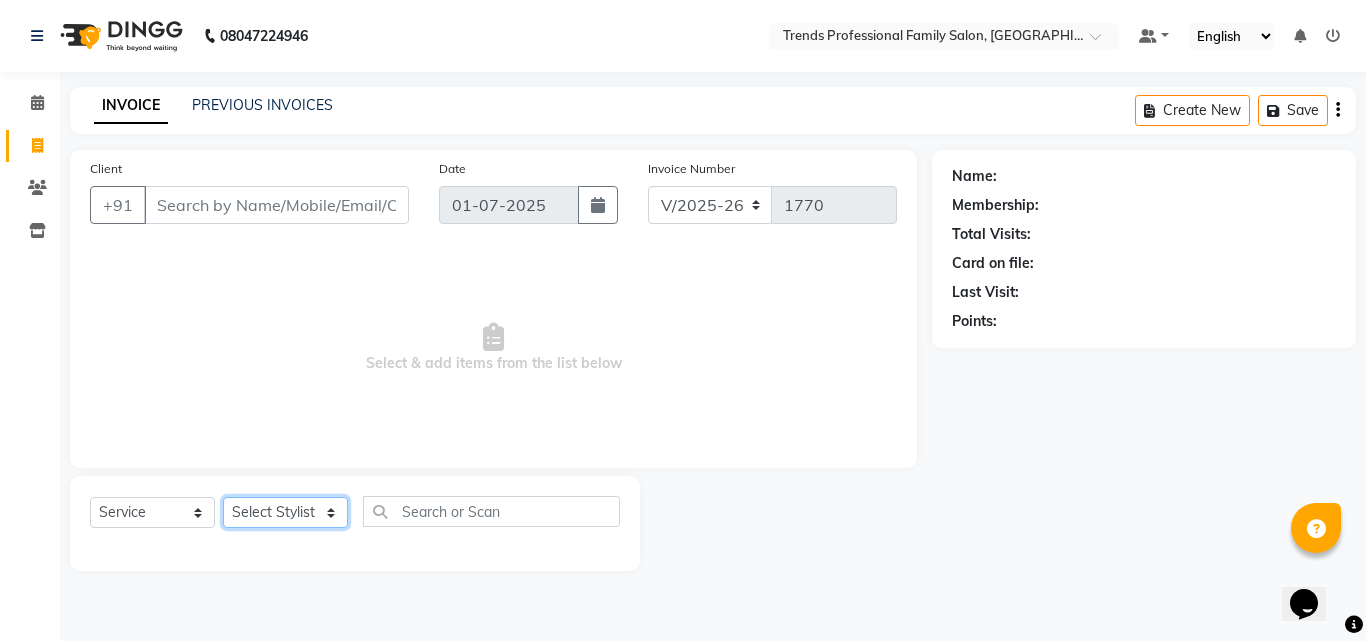 click on "Select Stylist [PERSON_NAME] AVANTHIKA BEEMLA CHAITANYA [PERSON_NAME] RUSTHAM SEEMA [DEMOGRAPHIC_DATA][PERSON_NAME] Sumika Trends" 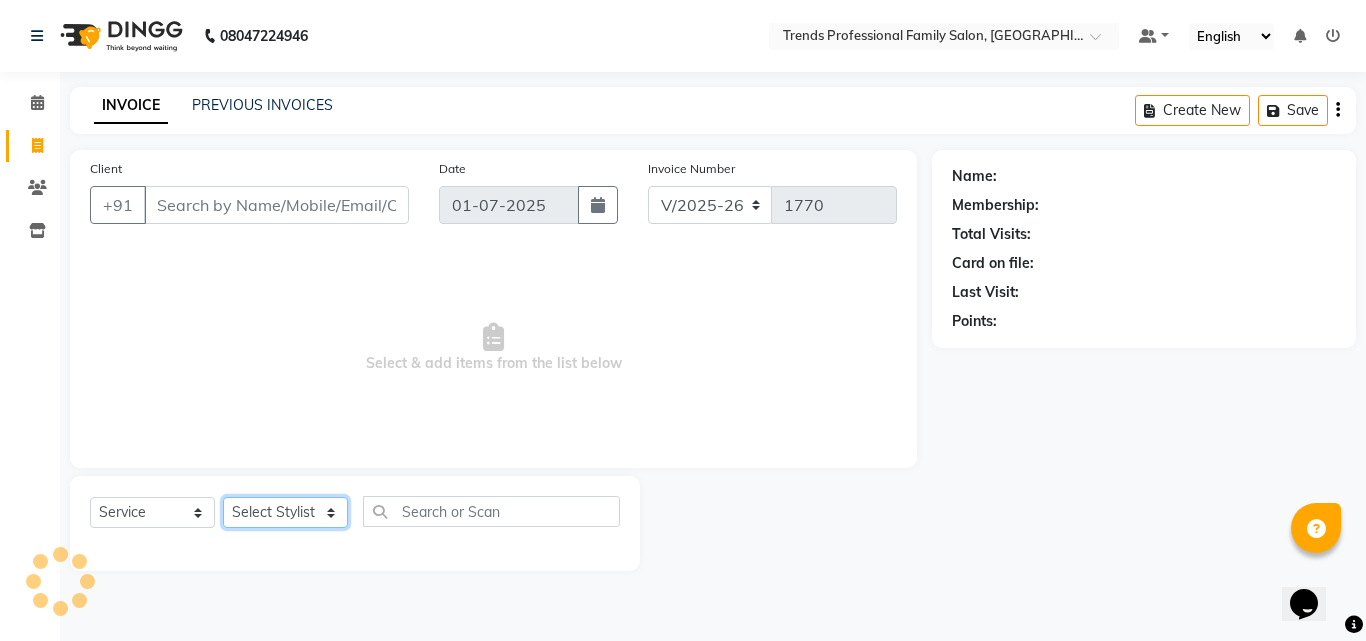 select on "63519" 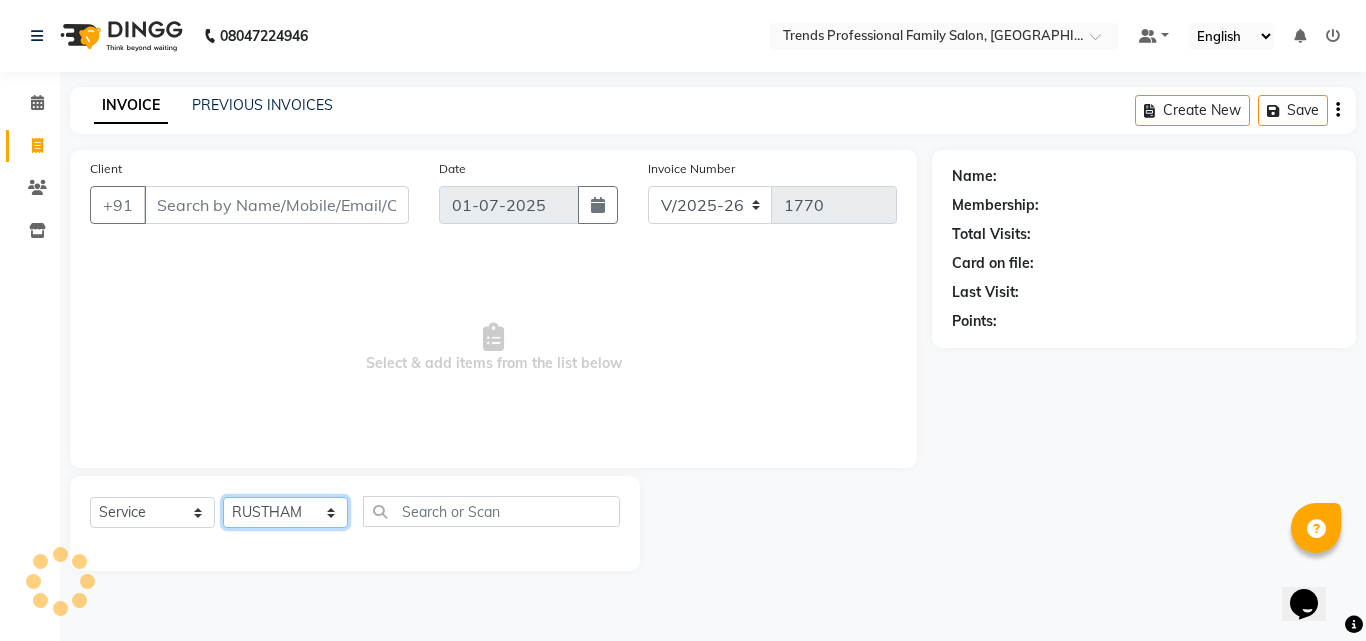 click on "Select Stylist [PERSON_NAME] AVANTHIKA BEEMLA CHAITANYA [PERSON_NAME] RUSTHAM SEEMA [DEMOGRAPHIC_DATA][PERSON_NAME] Sumika Trends" 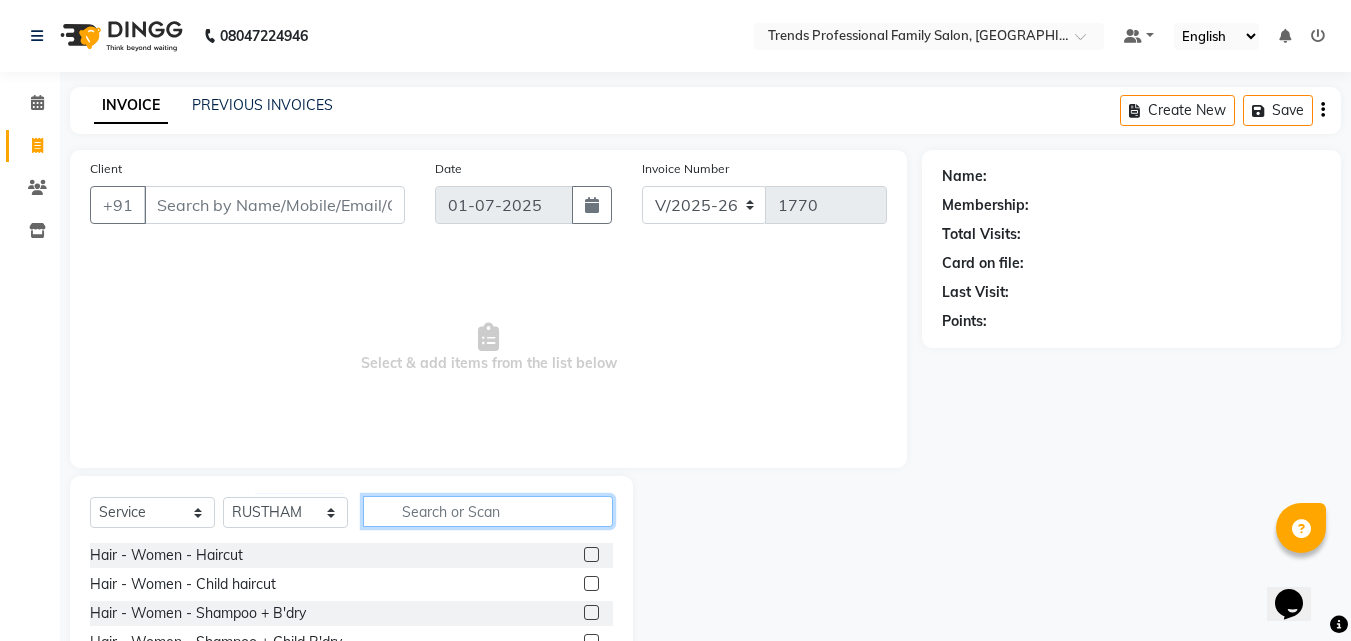 click 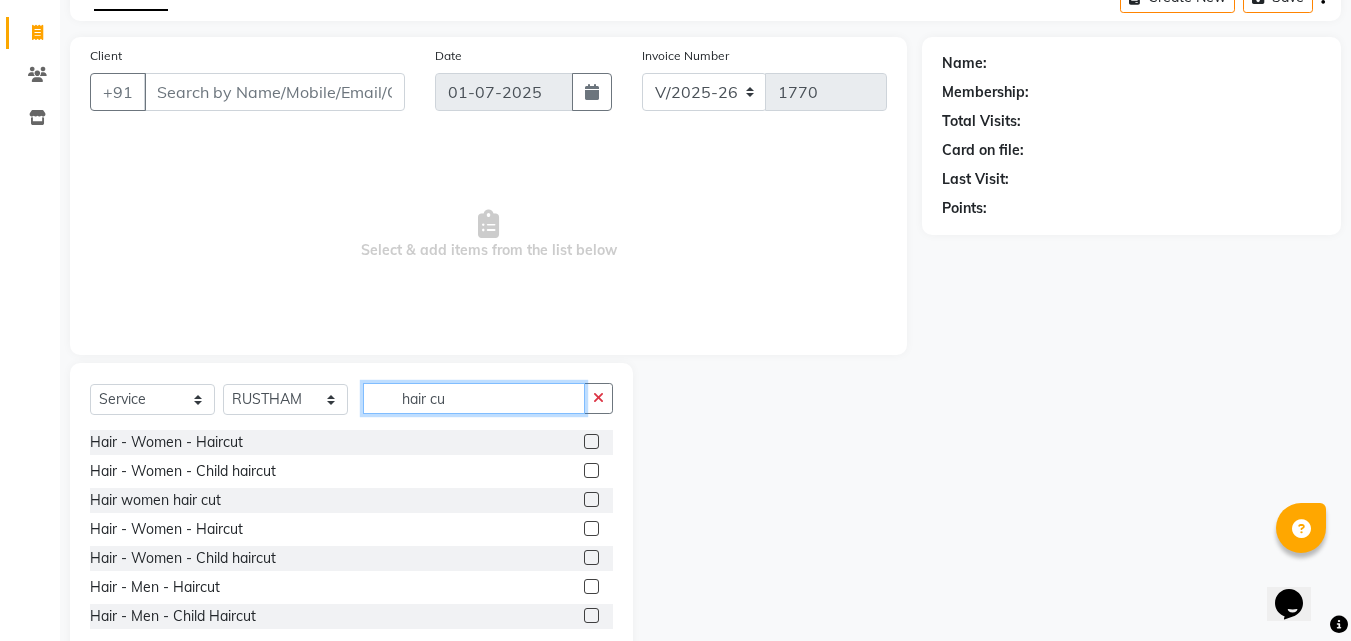 scroll, scrollTop: 160, scrollLeft: 0, axis: vertical 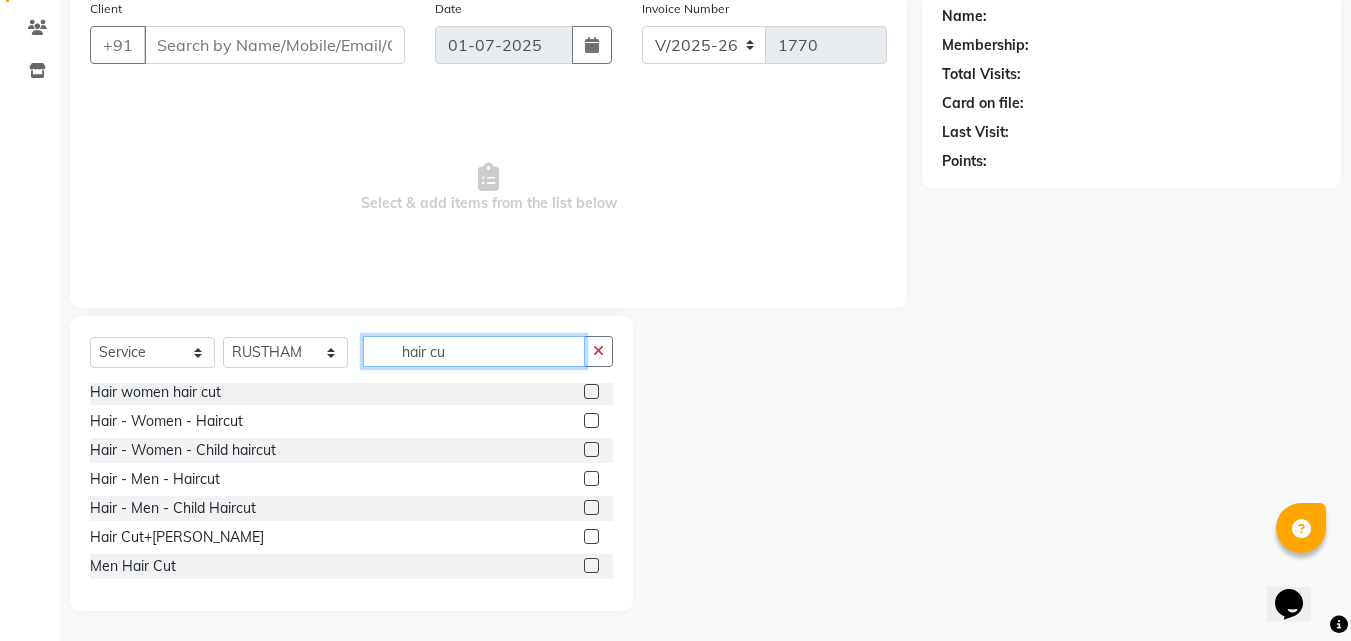type on "hair cu" 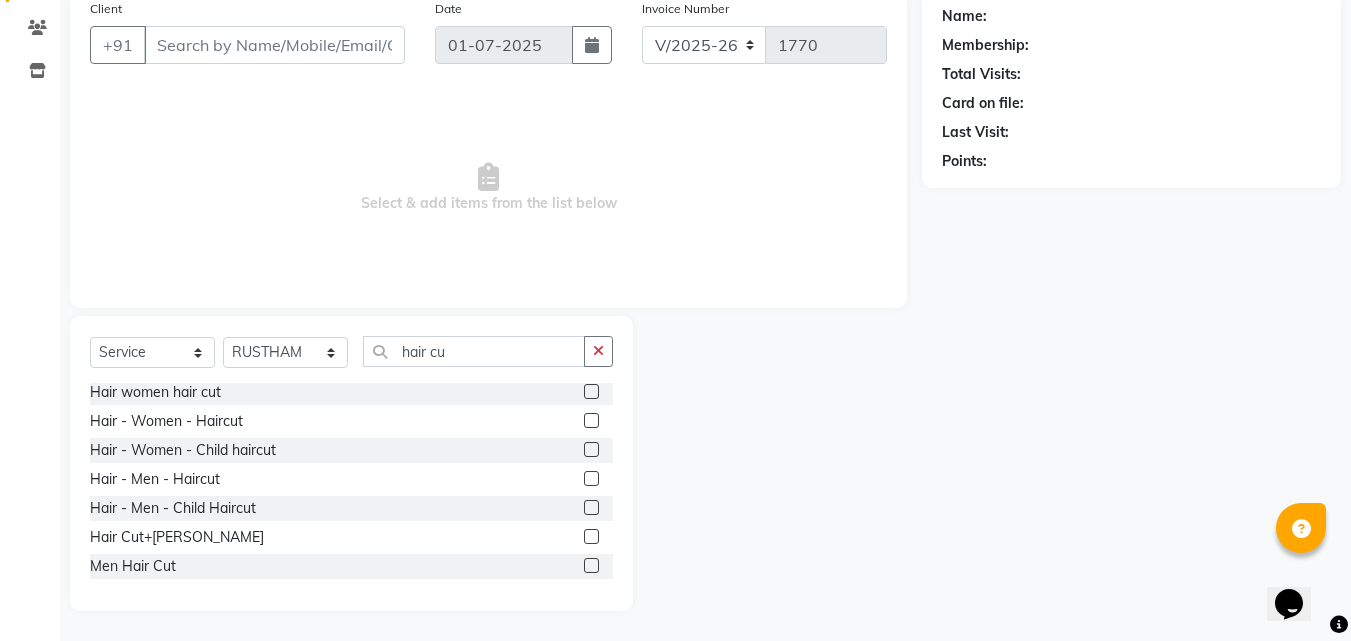 click 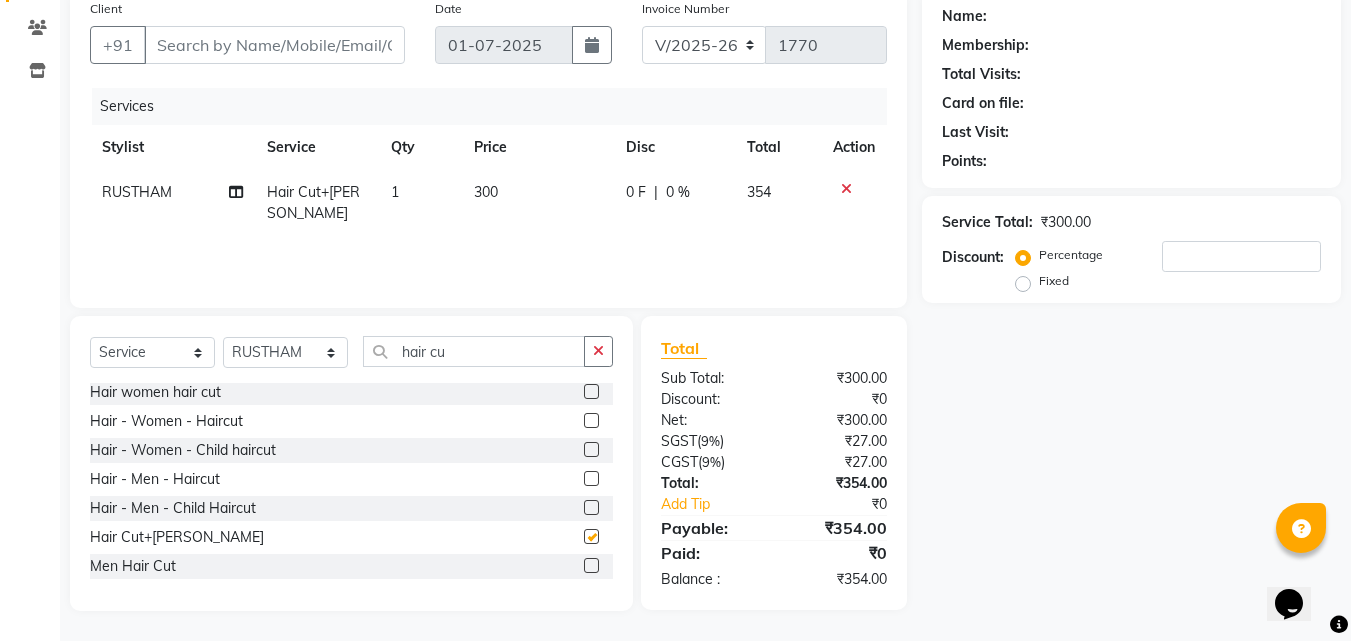 checkbox on "false" 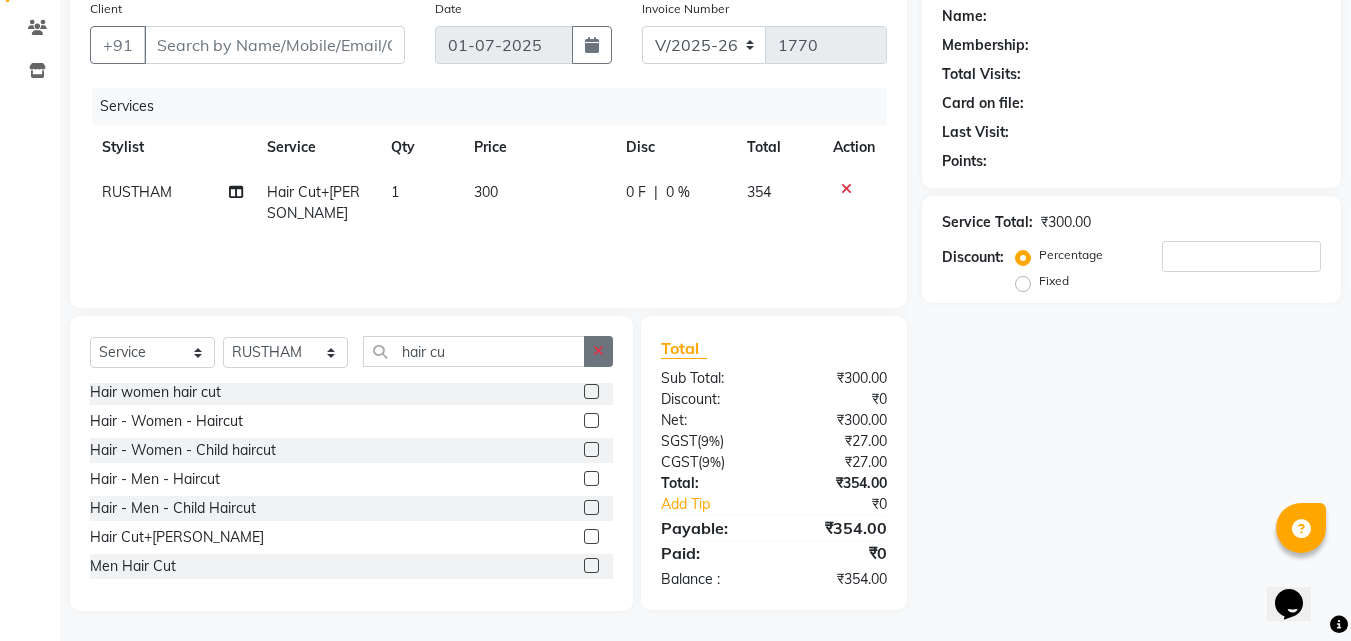 click 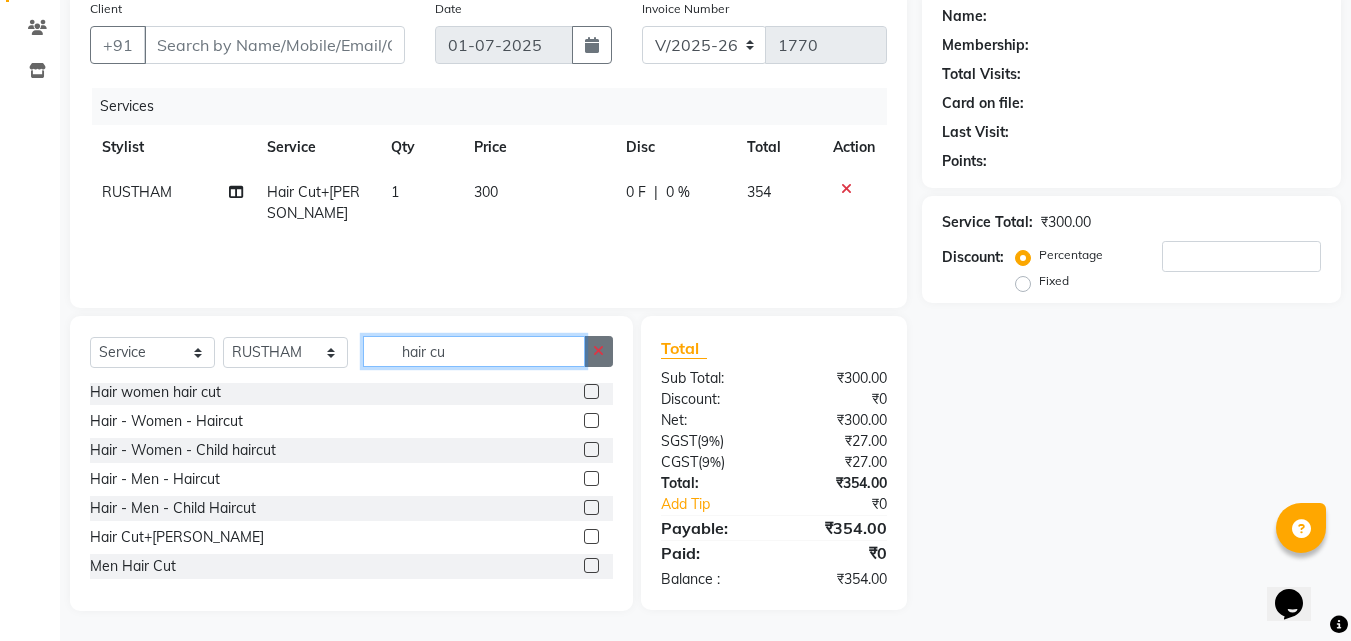 type 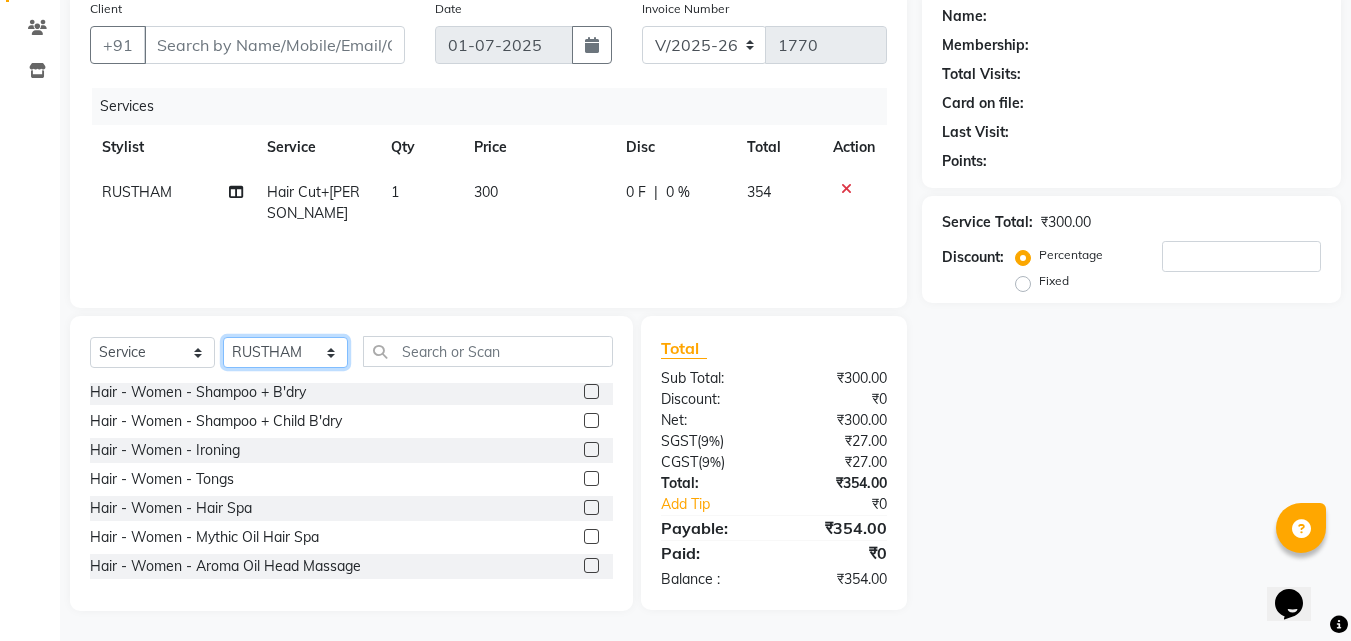 click on "Select Stylist [PERSON_NAME] AVANTHIKA BEEMLA CHAITANYA [PERSON_NAME] RUSTHAM SEEMA [DEMOGRAPHIC_DATA][PERSON_NAME] Sumika Trends" 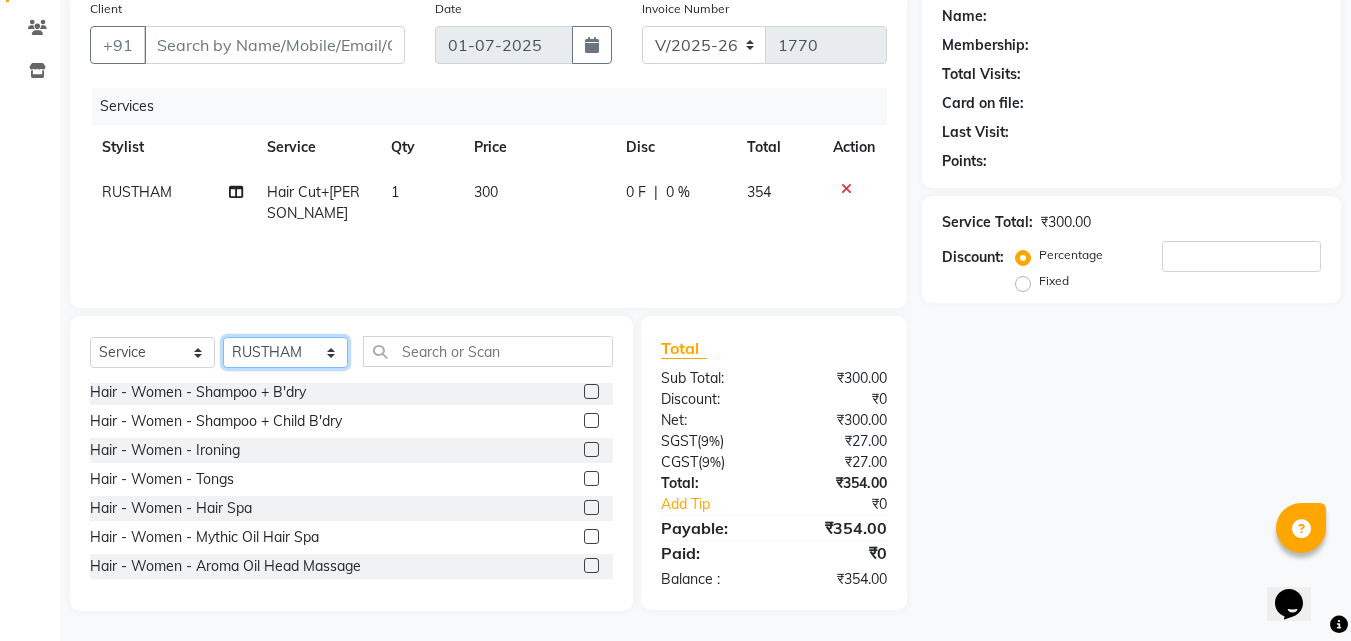 select on "63524" 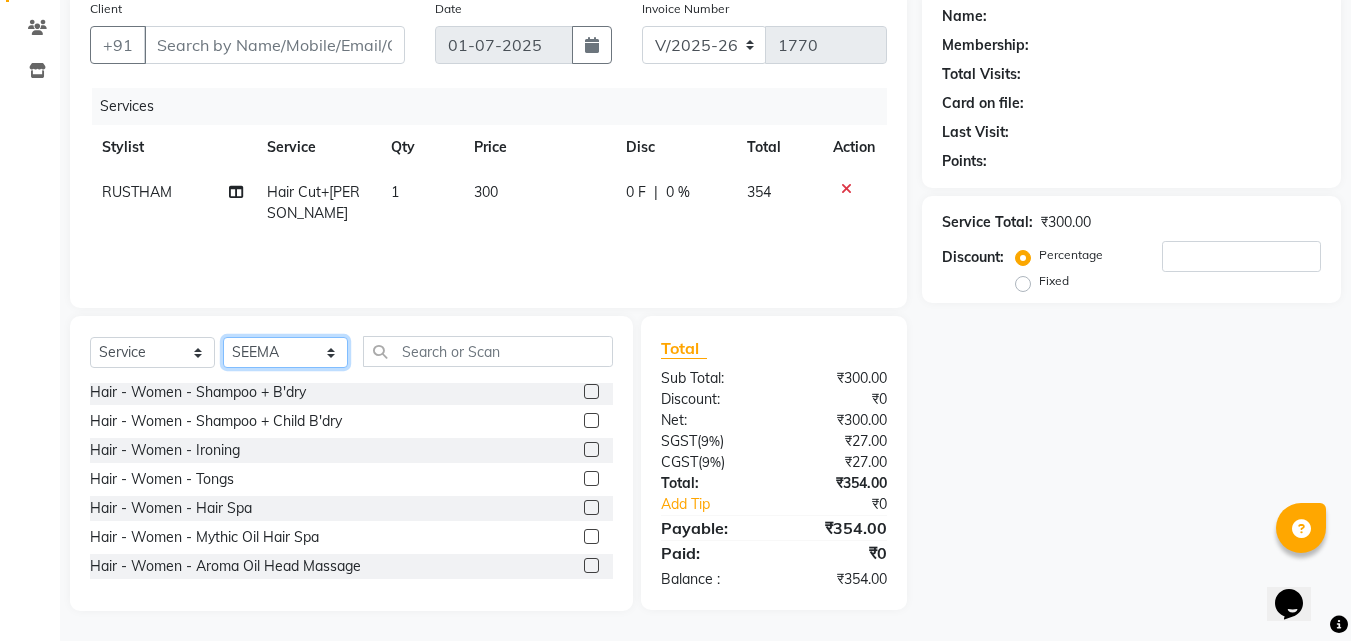 click on "Select Stylist [PERSON_NAME] AVANTHIKA BEEMLA CHAITANYA [PERSON_NAME] RUSTHAM SEEMA [DEMOGRAPHIC_DATA][PERSON_NAME] Sumika Trends" 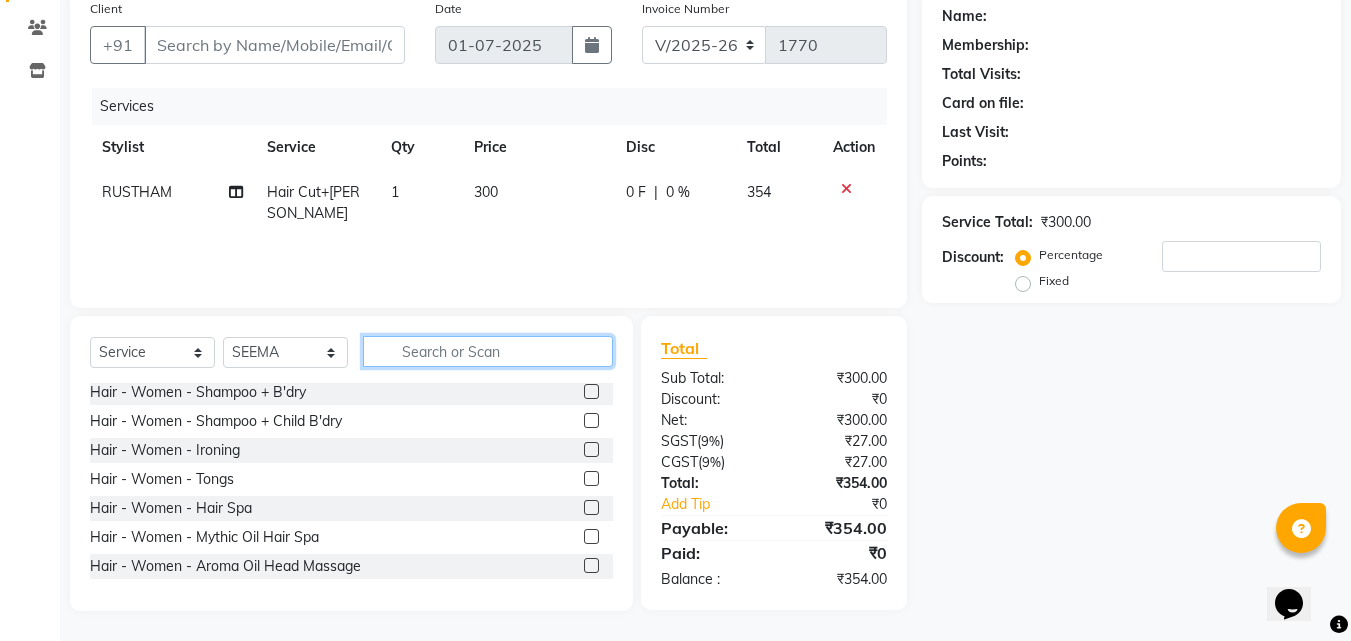 click 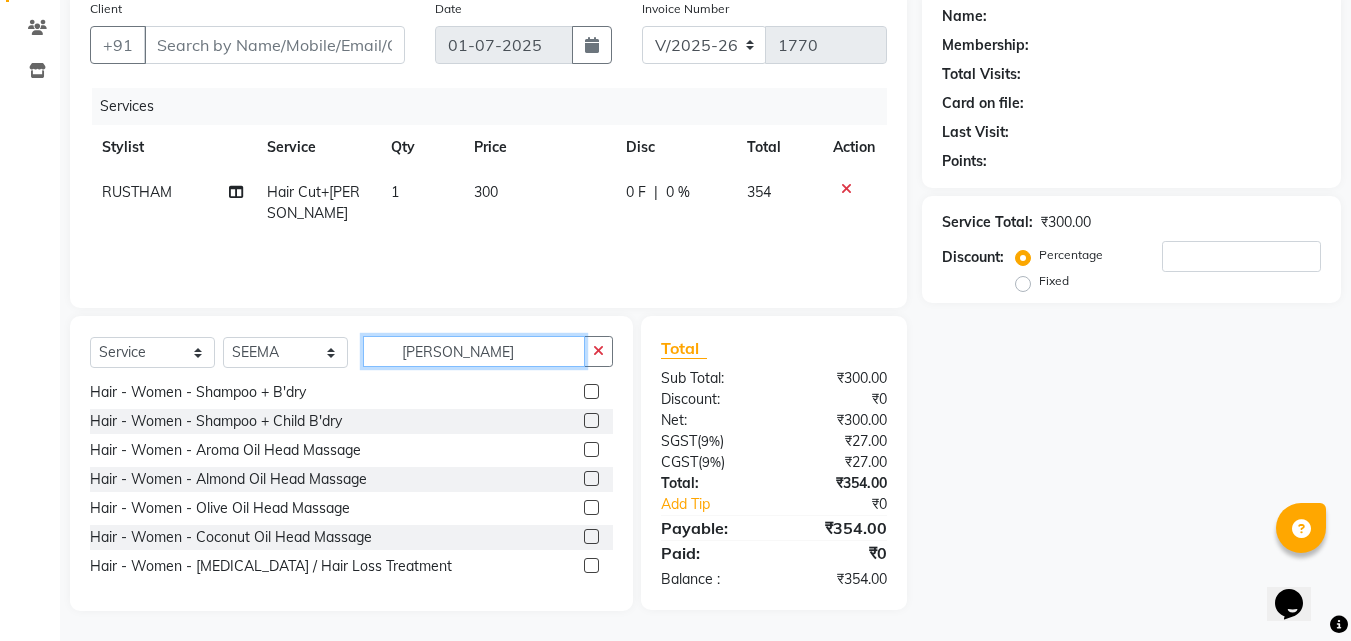 scroll, scrollTop: 0, scrollLeft: 0, axis: both 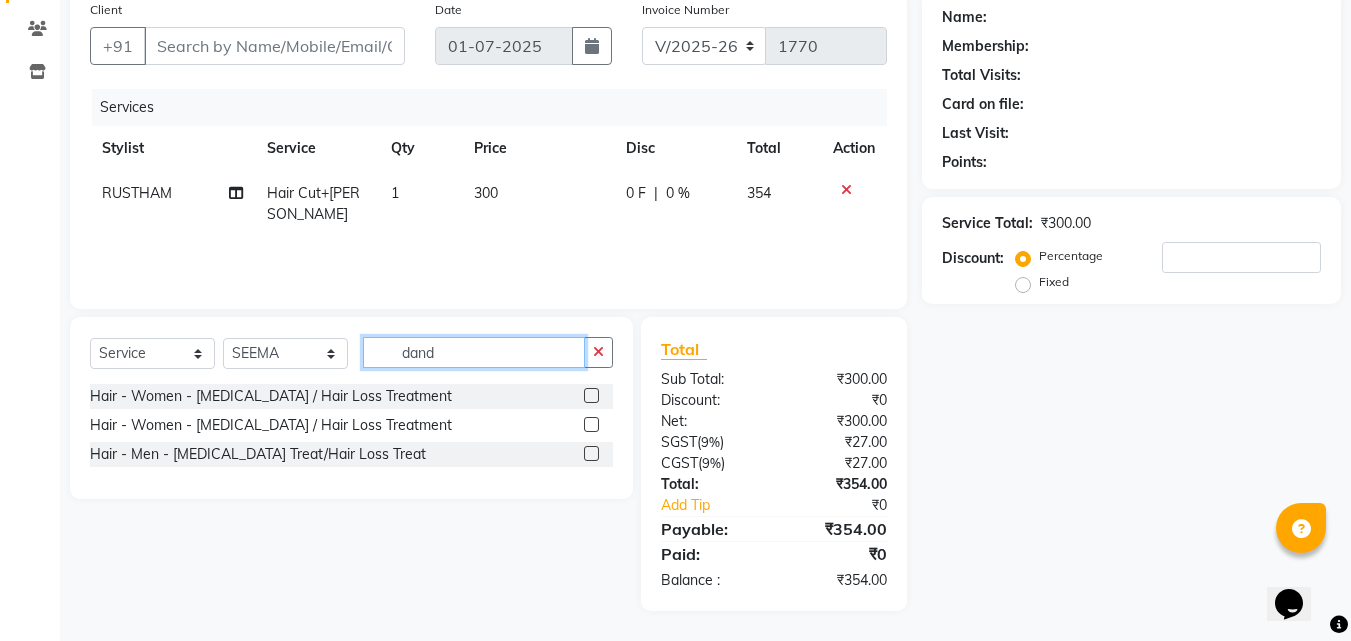 type on "dand" 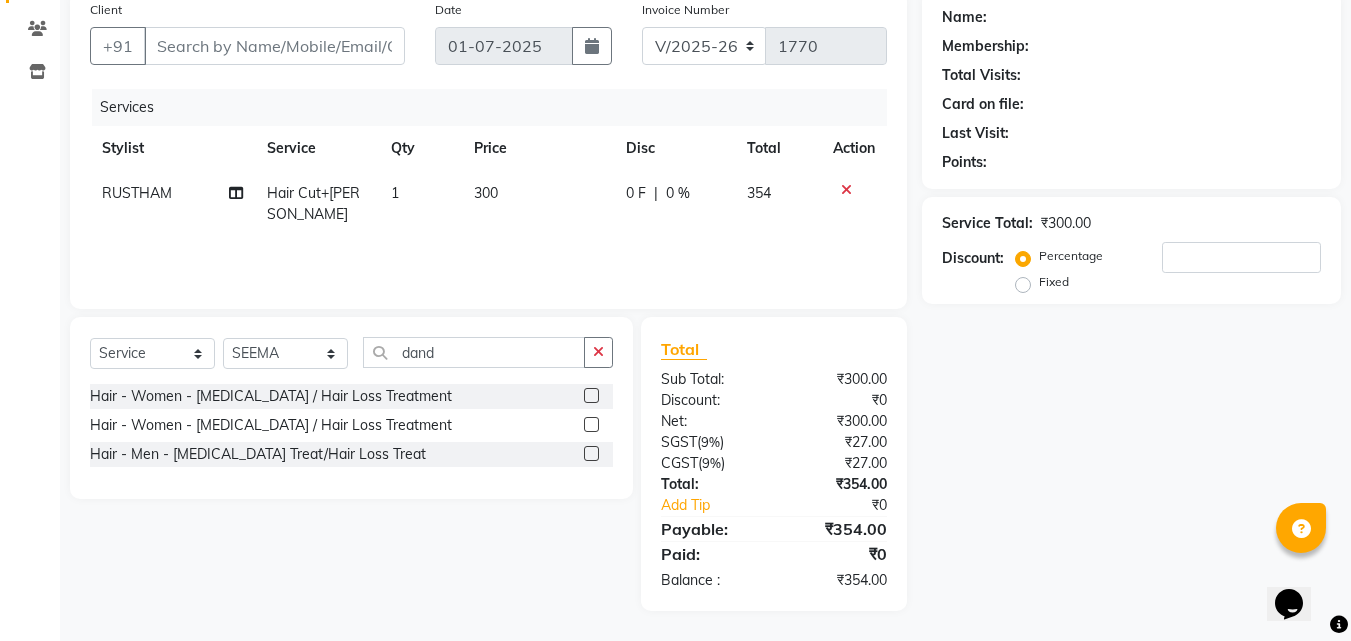 click 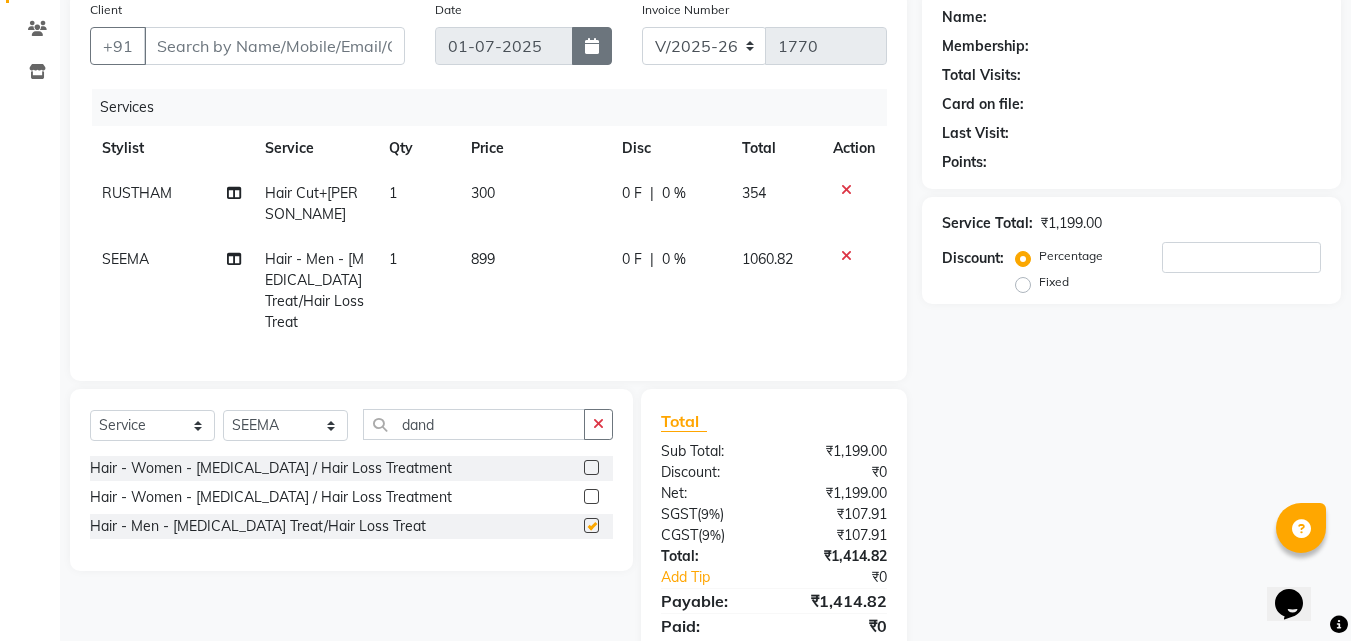 scroll, scrollTop: 42, scrollLeft: 0, axis: vertical 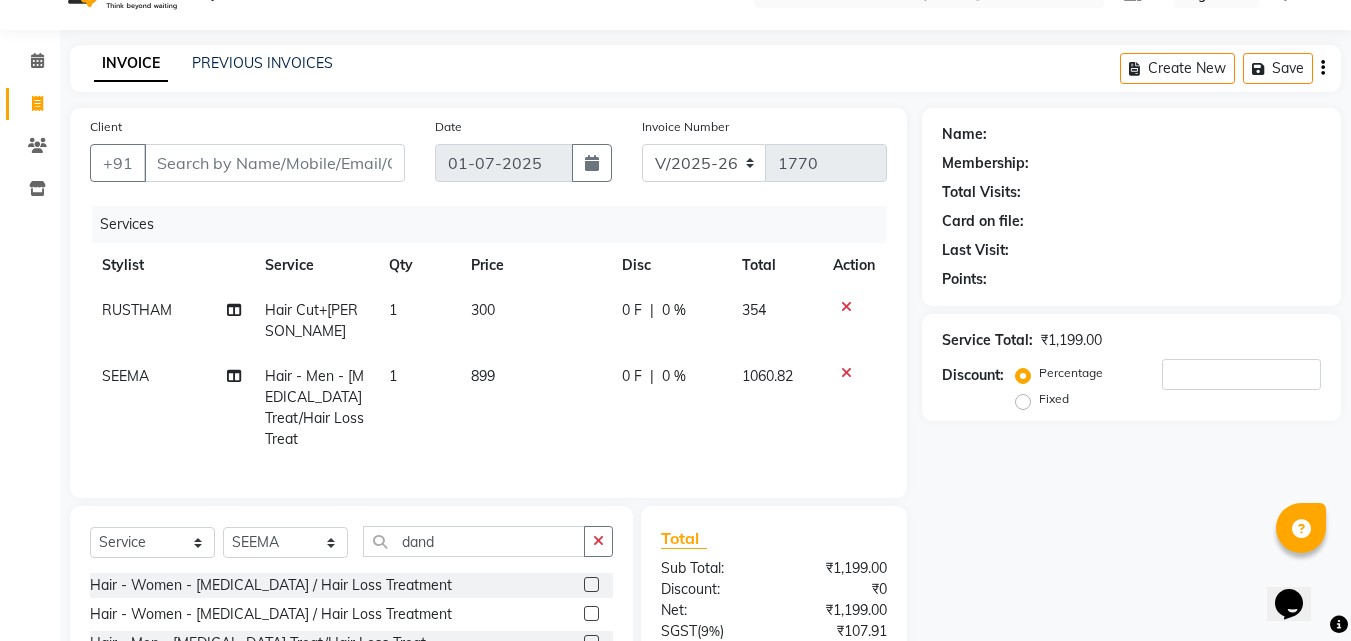 checkbox on "false" 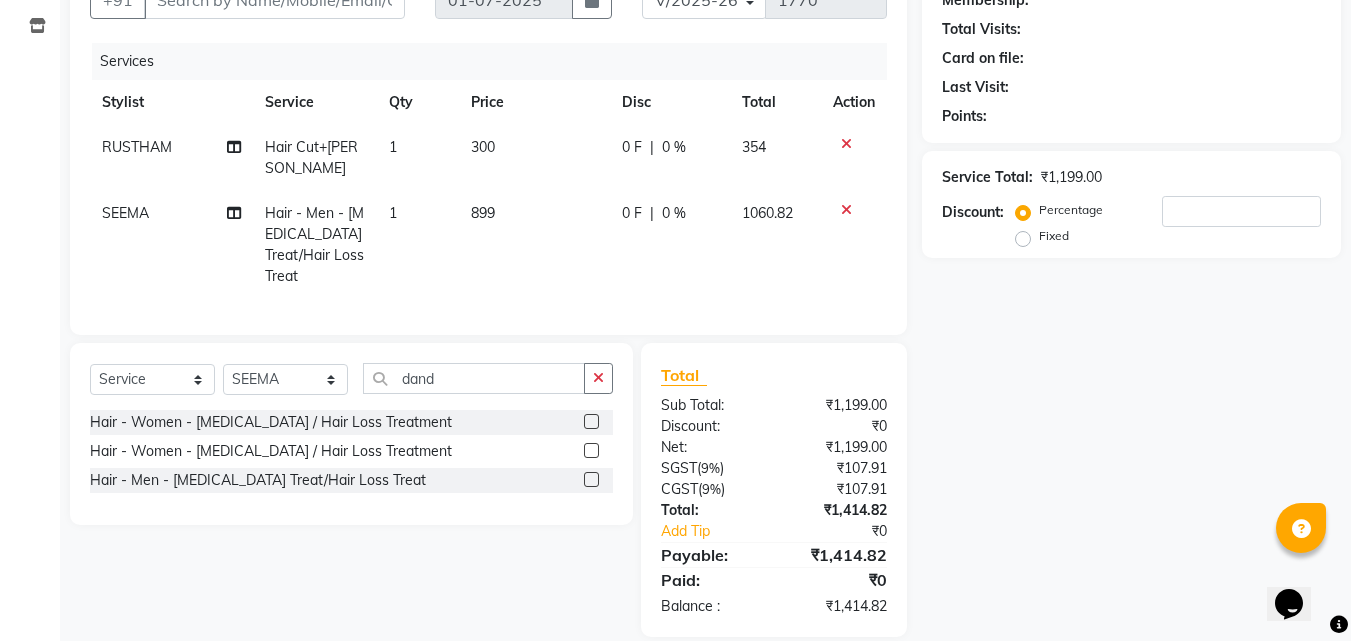 scroll, scrollTop: 225, scrollLeft: 0, axis: vertical 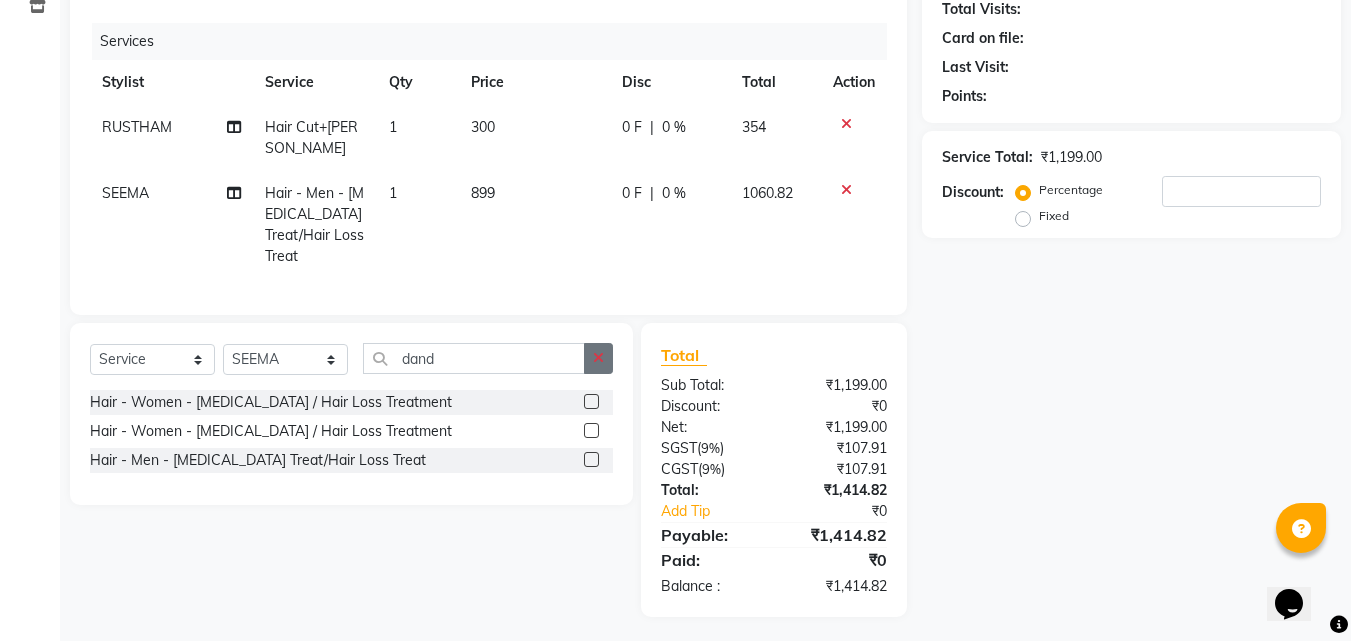 click 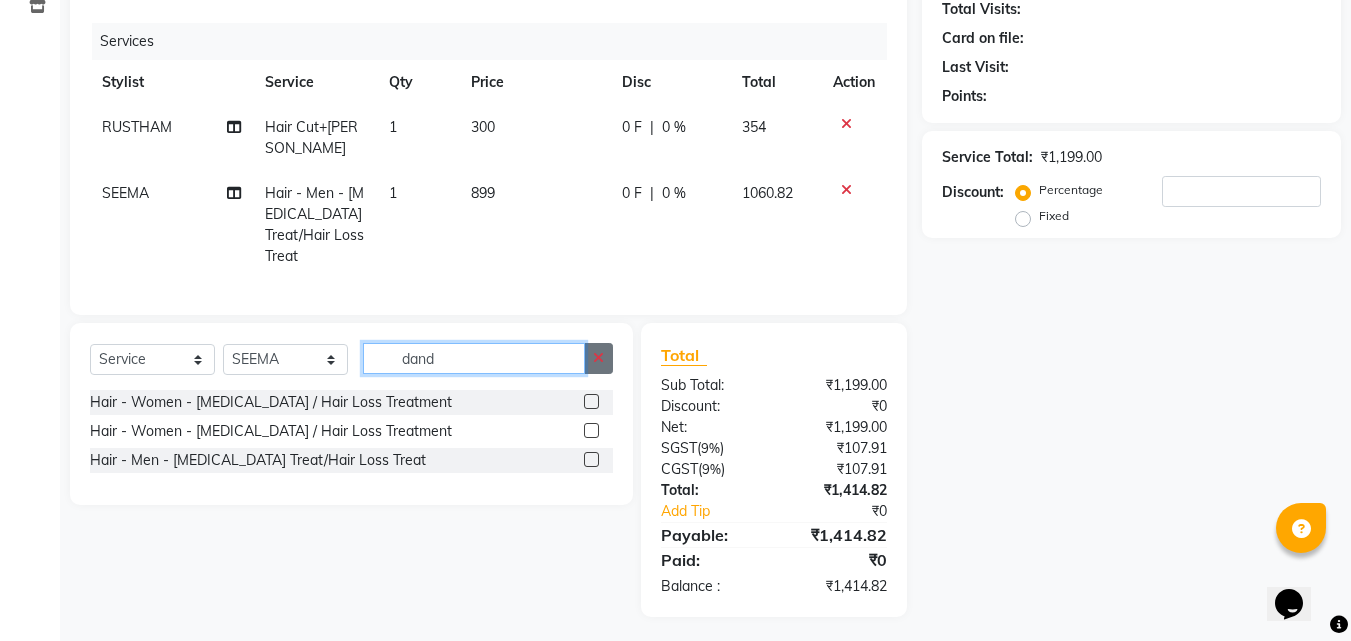 type 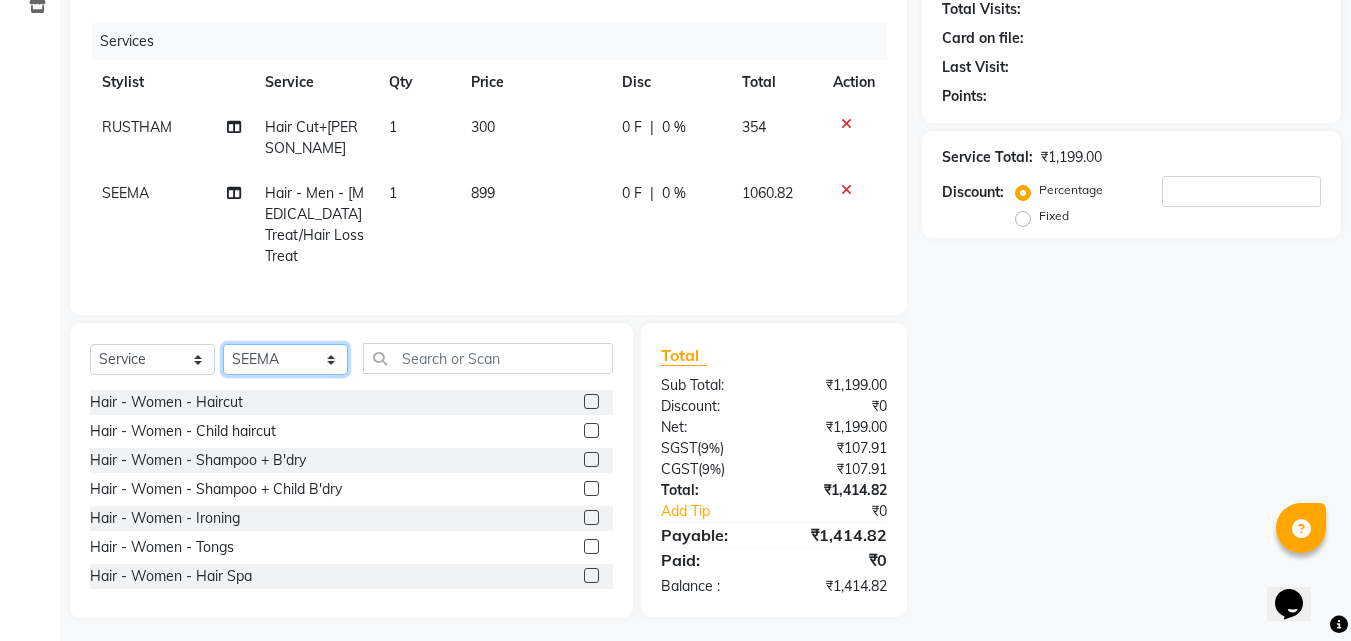 click on "Select Stylist [PERSON_NAME] AVANTHIKA BEEMLA CHAITANYA [PERSON_NAME] RUSTHAM SEEMA [DEMOGRAPHIC_DATA][PERSON_NAME] Sumika Trends" 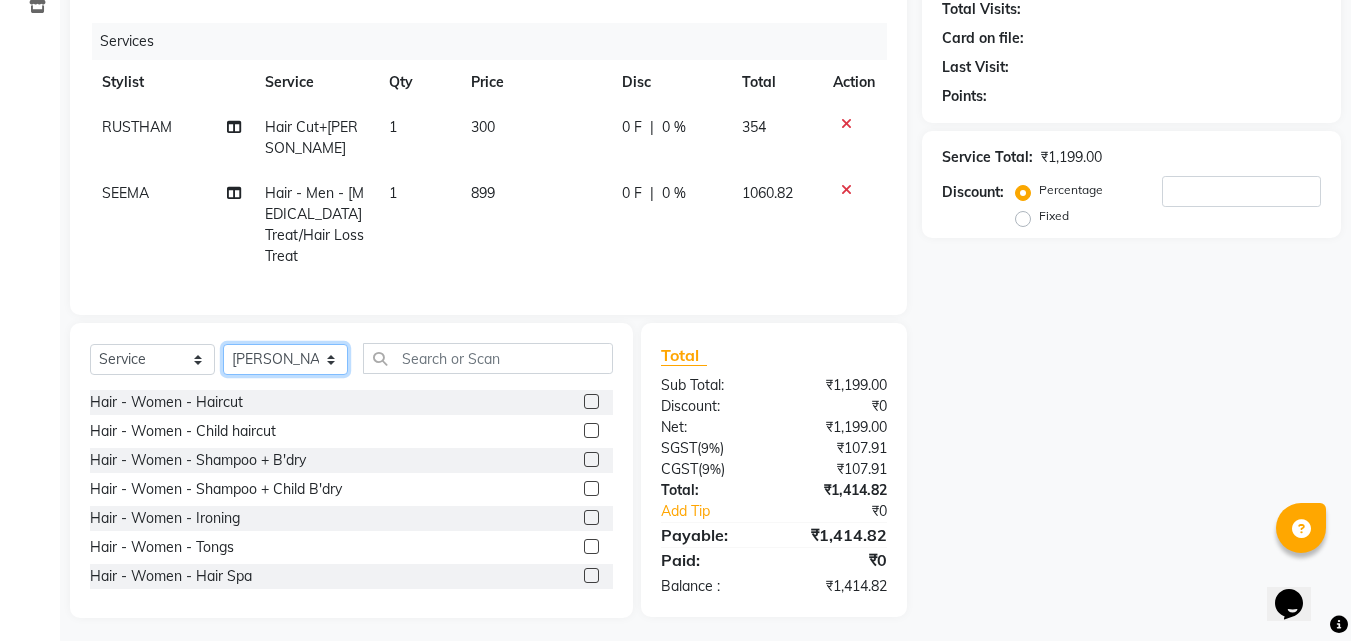 click on "Select Stylist [PERSON_NAME] AVANTHIKA BEEMLA CHAITANYA [PERSON_NAME] RUSTHAM SEEMA [DEMOGRAPHIC_DATA][PERSON_NAME] Sumika Trends" 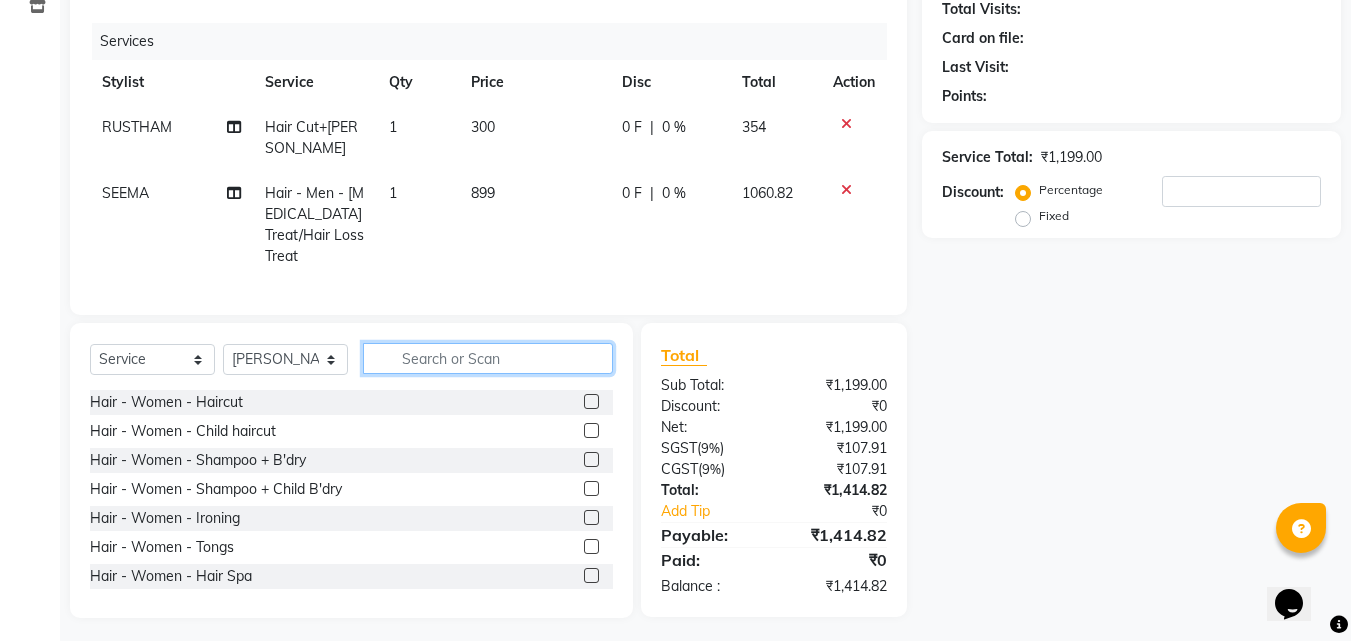 click 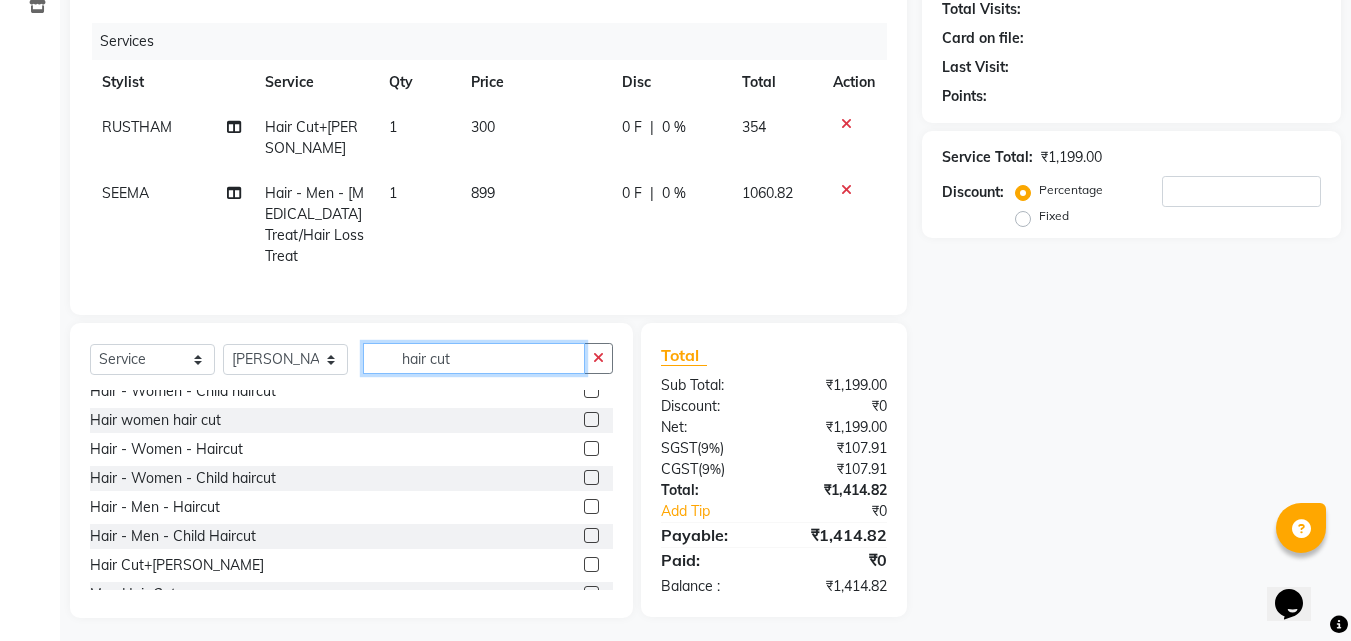 scroll, scrollTop: 61, scrollLeft: 0, axis: vertical 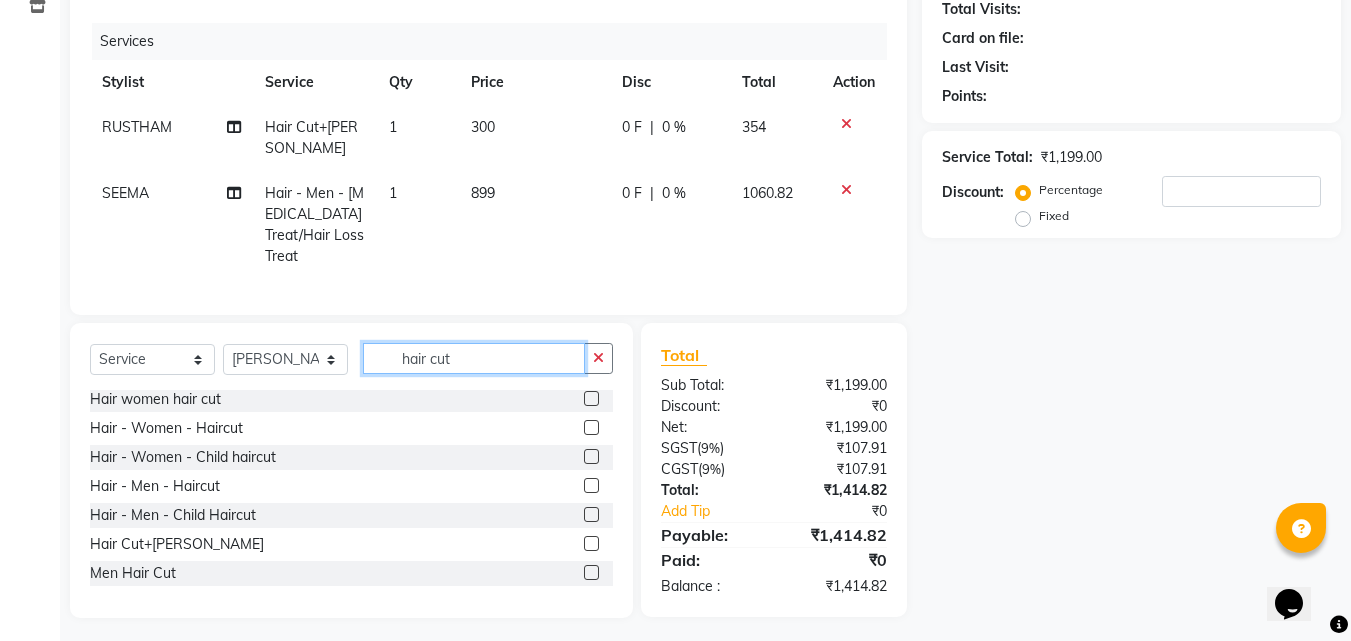 type on "hair cut" 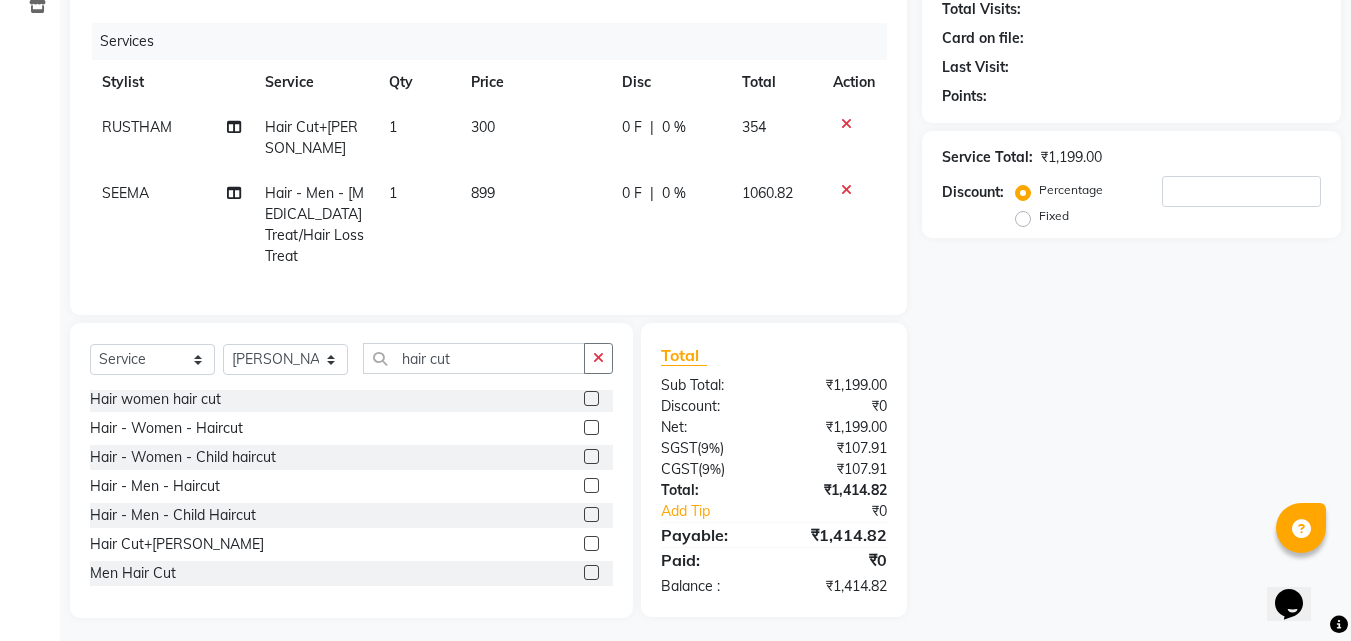 click 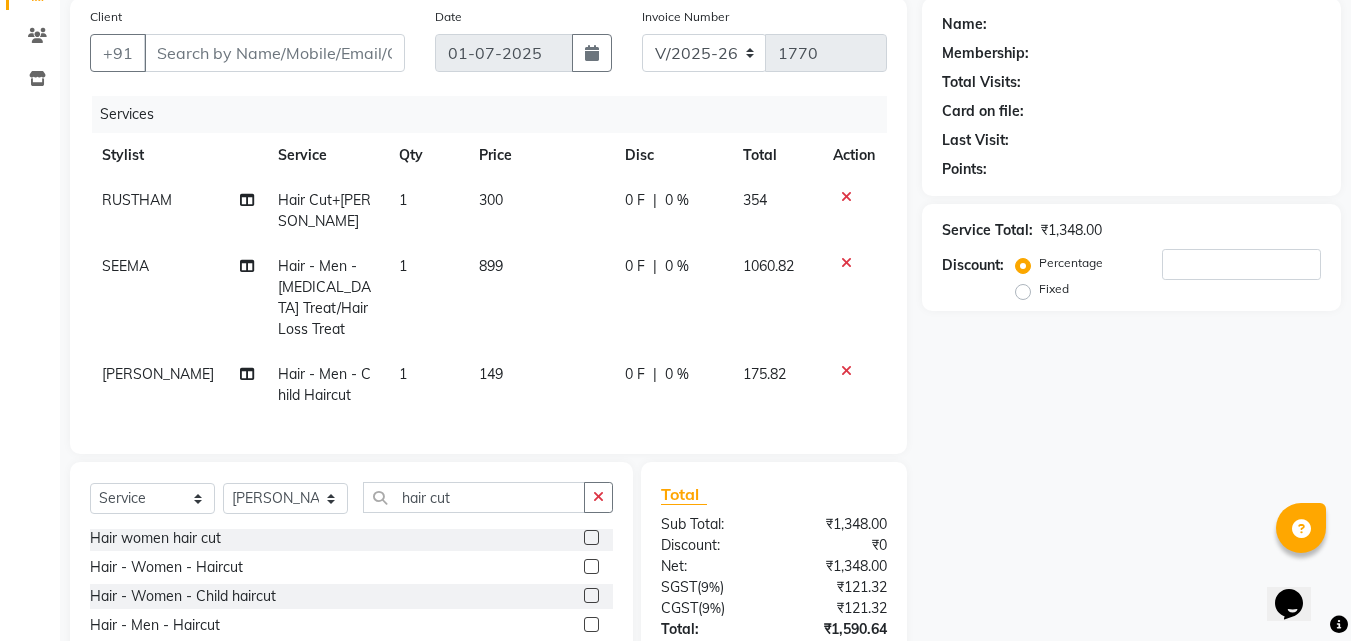 scroll, scrollTop: 45, scrollLeft: 0, axis: vertical 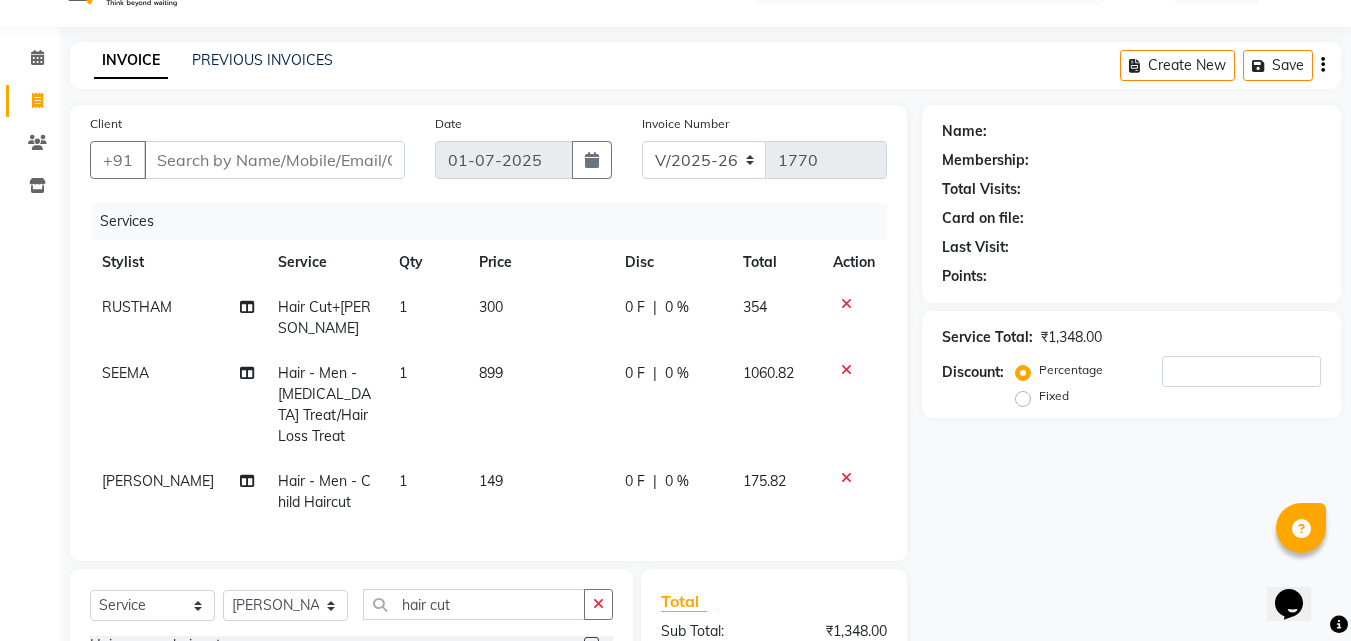 checkbox on "false" 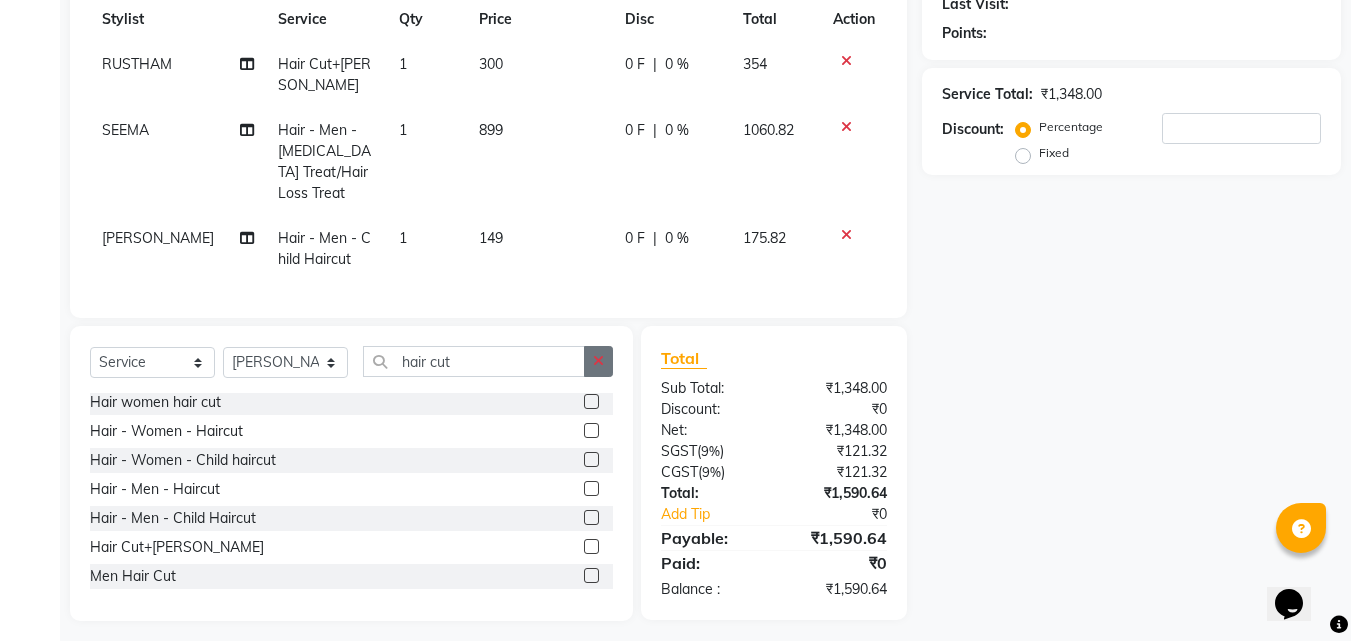 scroll, scrollTop: 292, scrollLeft: 0, axis: vertical 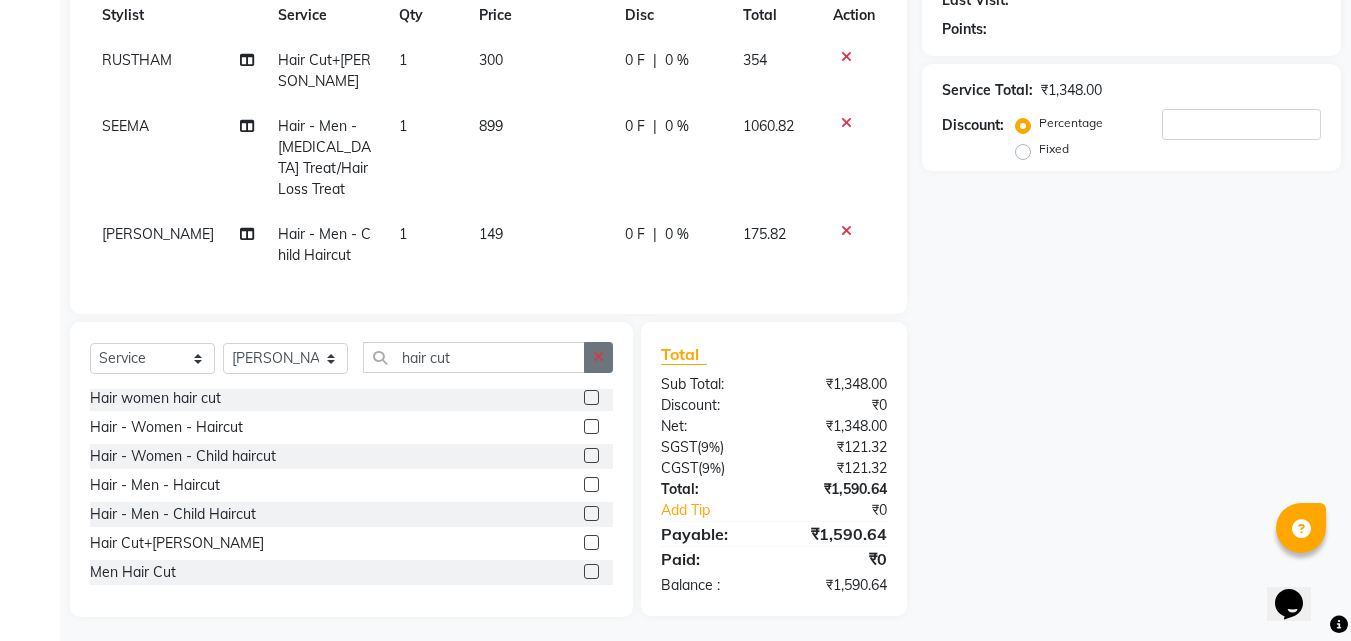 click 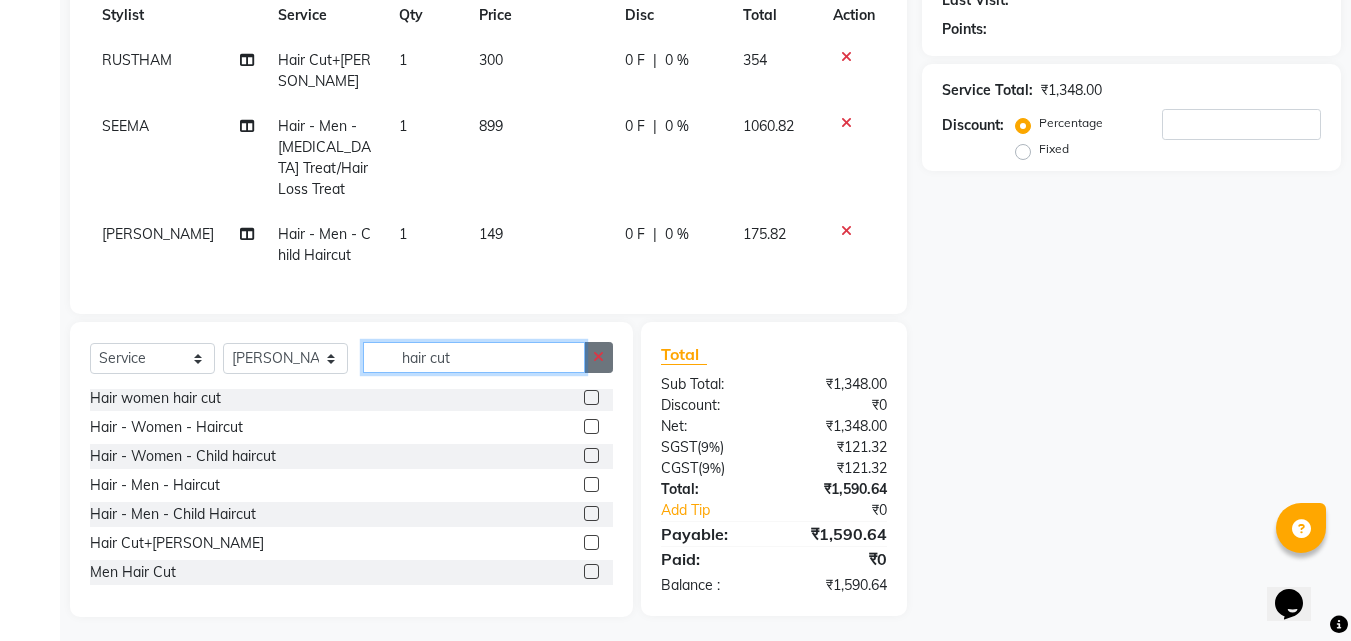 type 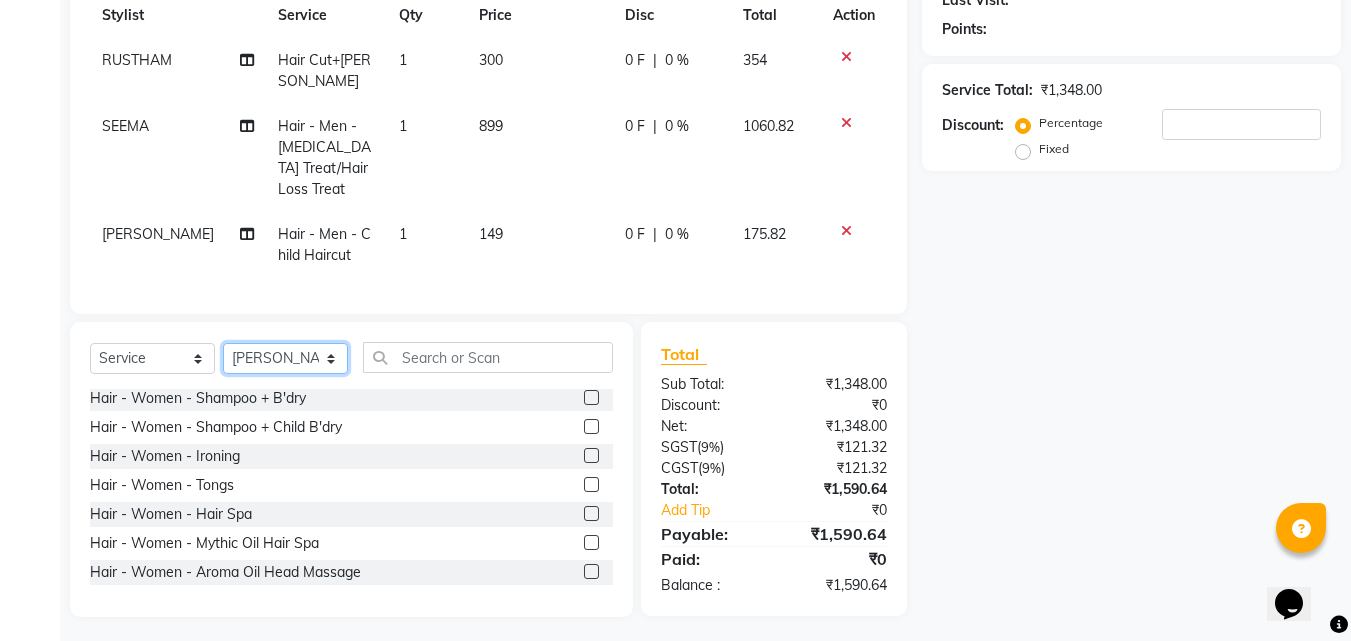 click on "Select Stylist [PERSON_NAME] AVANTHIKA BEEMLA CHAITANYA [PERSON_NAME] RUSTHAM SEEMA [DEMOGRAPHIC_DATA][PERSON_NAME] Sumika Trends" 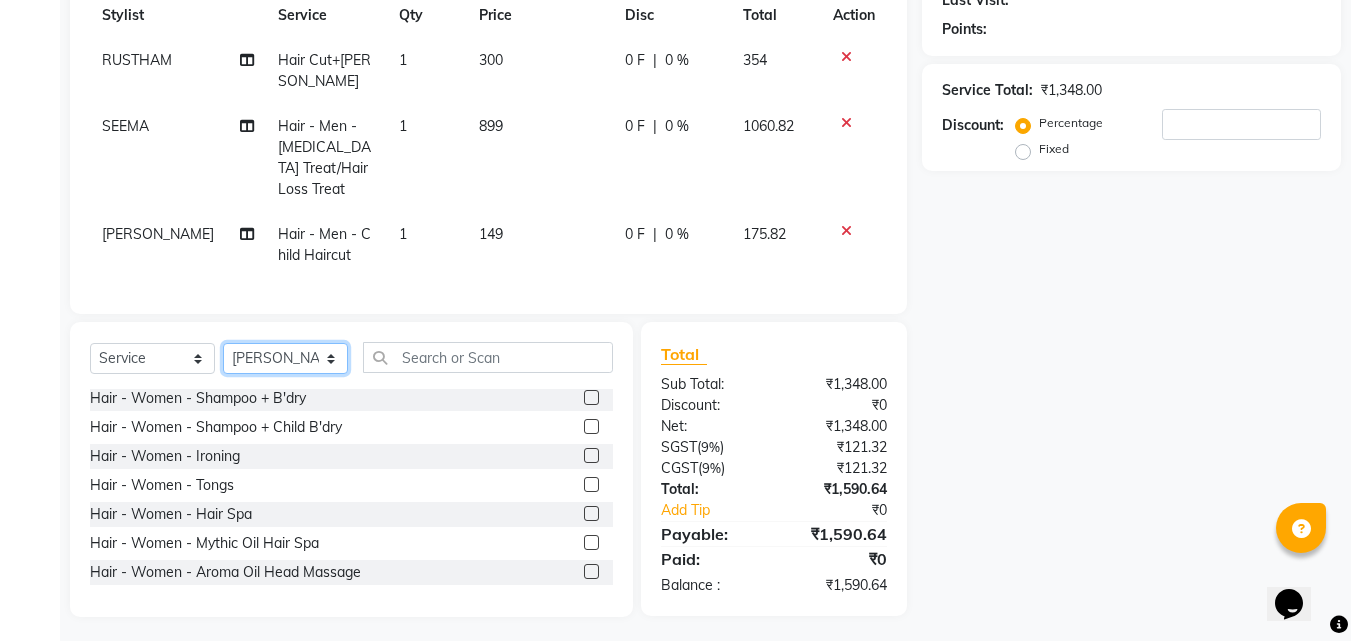 select on "72180" 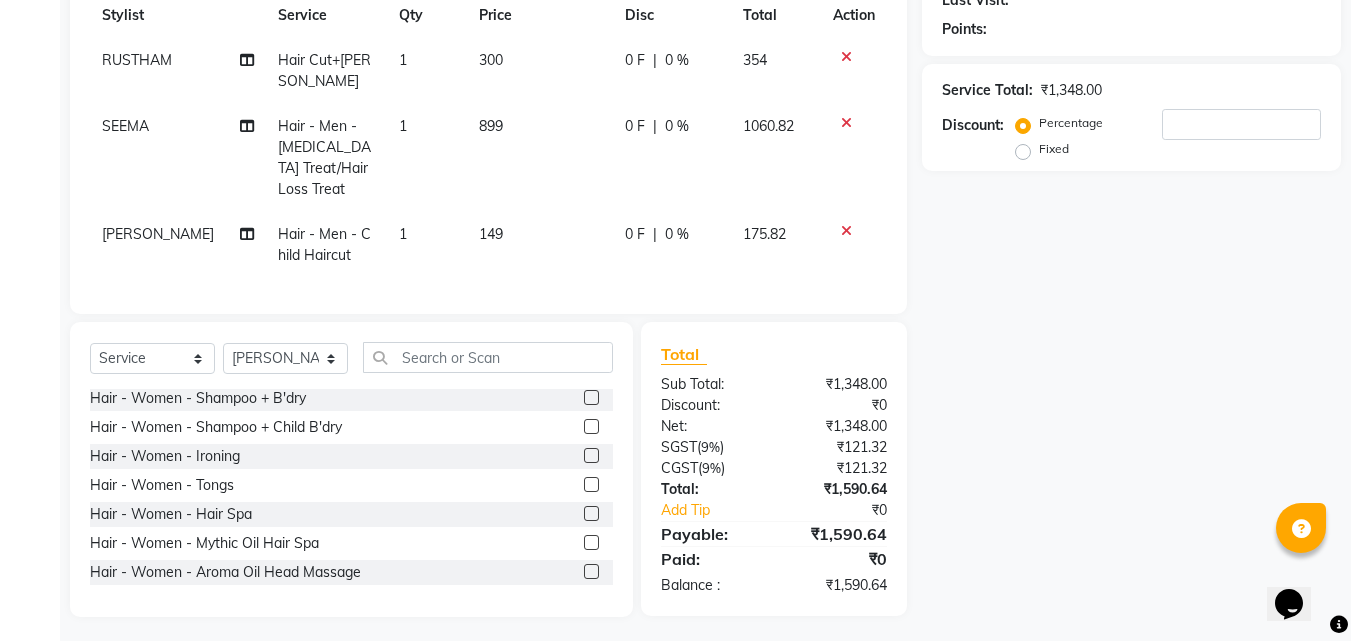 click on "Select  Service  Product  Membership  Package Voucher Prepaid Gift Card  Select Stylist [PERSON_NAME] AVANTHIKA BEEMLA CHAITANYA [PERSON_NAME] RUSTHAM SEEMA [PERSON_NAME] Sumika Trends Hair - Women - Haircut  Hair - Women - Child haircut  Hair - Women - Shampoo + B'dry  Hair - Women - Shampoo + Child B'dry  Hair - Women - Ironing  Hair - Women - Tongs  Hair - Women - Hair Spa  Hair - Women - Mythic Oil Hair Spa  Hair - Women - Aroma Oil Head Massage  Hair - Women - Almond Oil Head Massage  Hair - Women - Olive Oil Head Massage  Hair - Women - Coconut Oil Head Massage  Hair - Women - [MEDICAL_DATA] / Hair Loss Treatment  Hair Colour (Global Colour) - Women - Root Touch Up  Hair Colour (Global Colour) - Women - Inoa Roots  Hair Colour (Global Colour) - Women - Short  Hair Colour (Global Colour) - Women - Medium  Hair Colour (Global Colour) - Women - Long  Hair Colour (Global Colour) - Women - Extra Long  Hair Colour (Balayage) - Women - Short  Hair Colour (Balayage) - Women - Medium  Hair Colour (Balayage) - Women - Long" 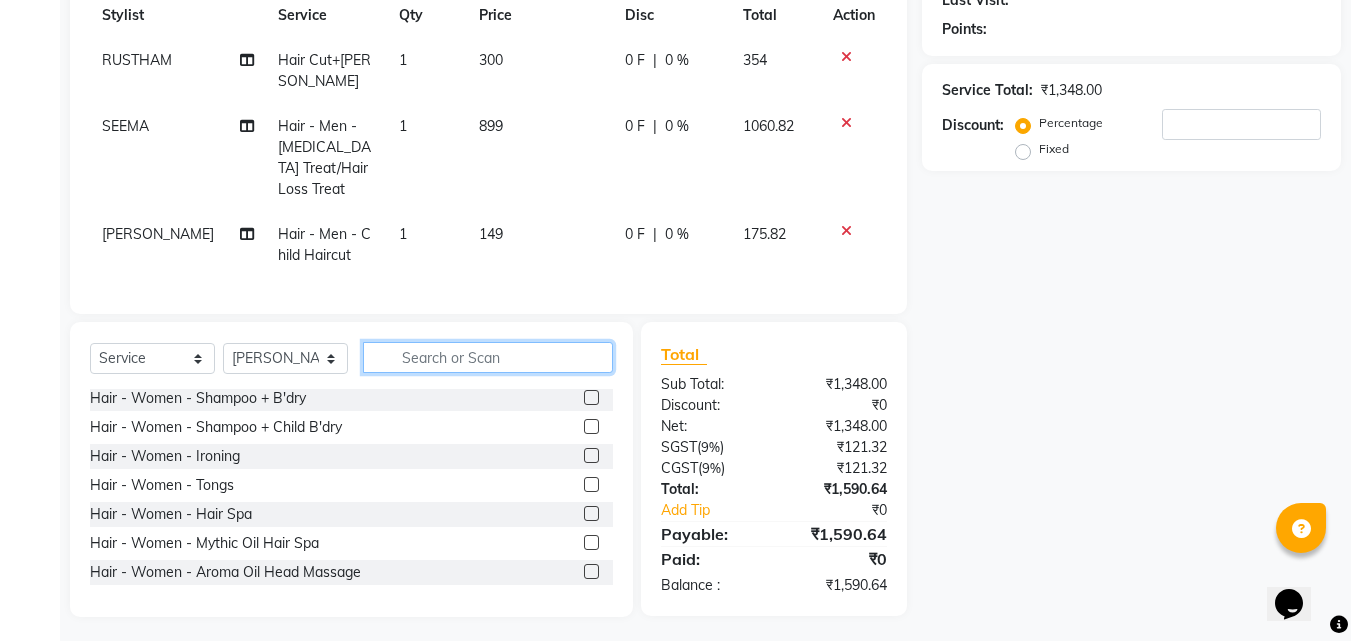 click 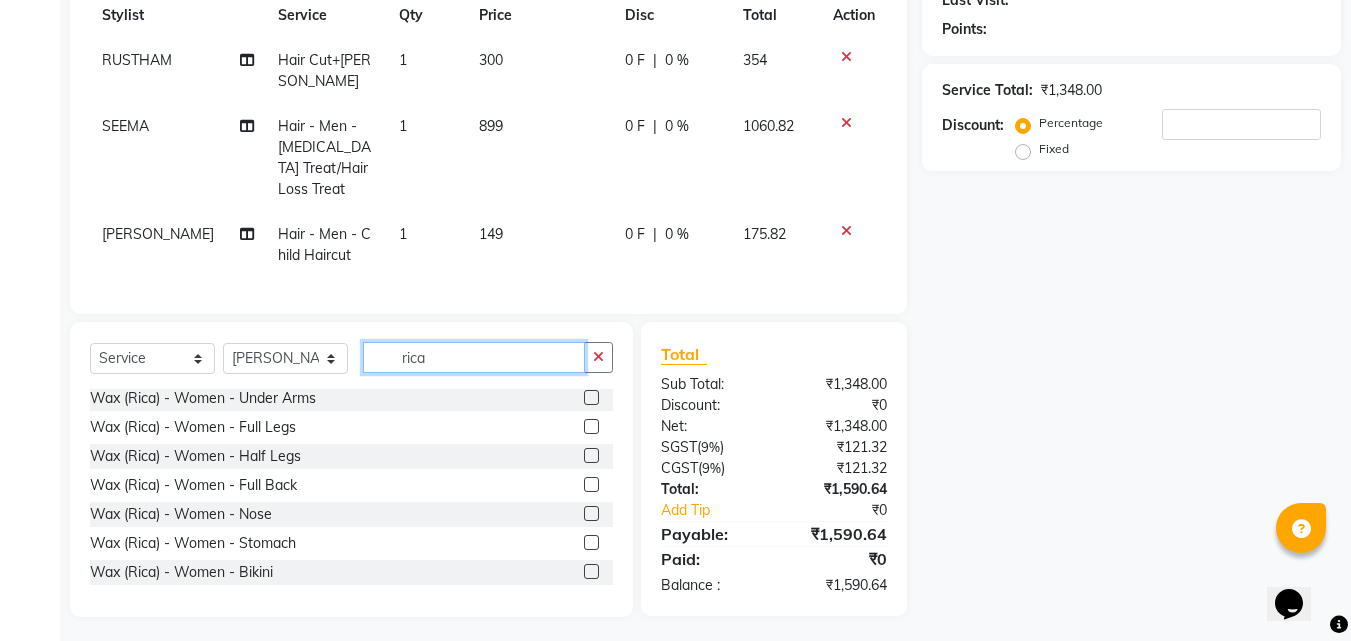 type on "rica" 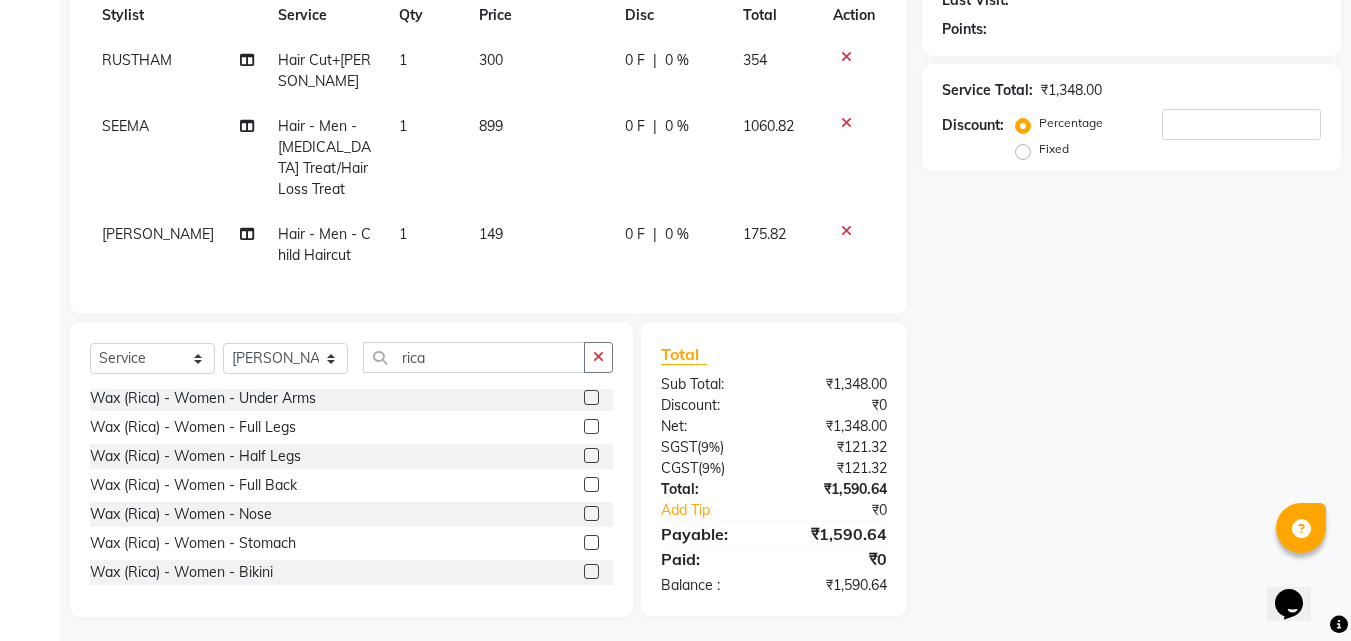 click 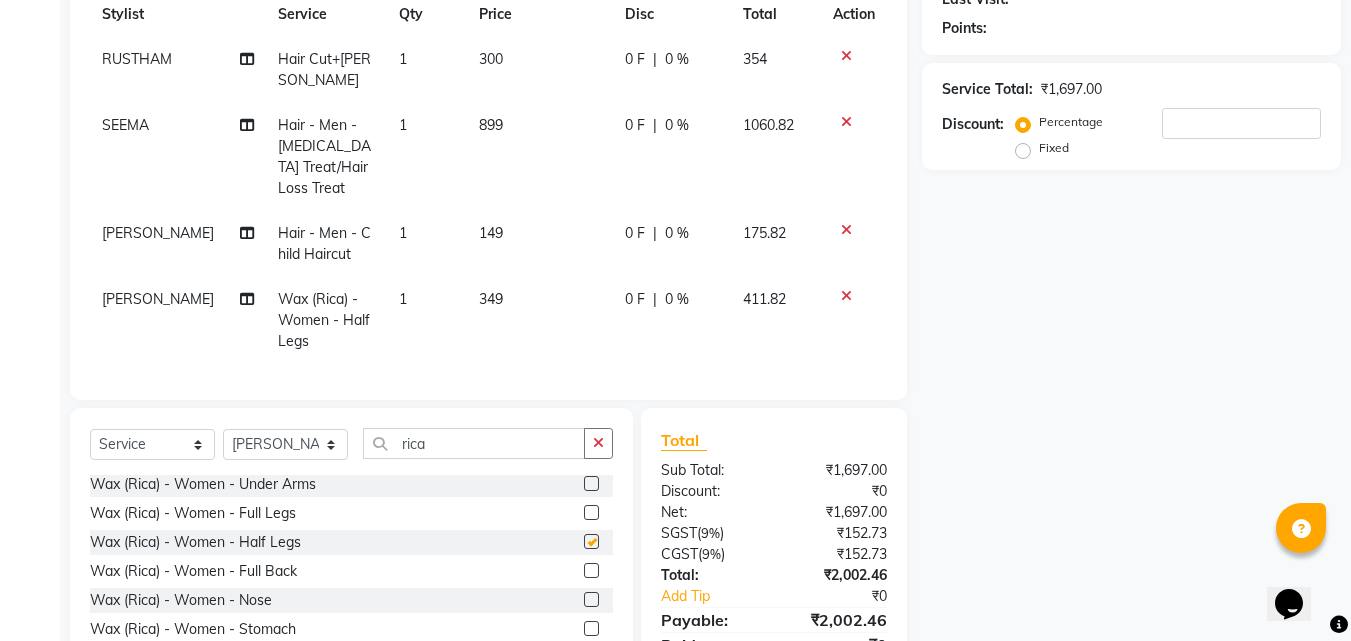 checkbox on "false" 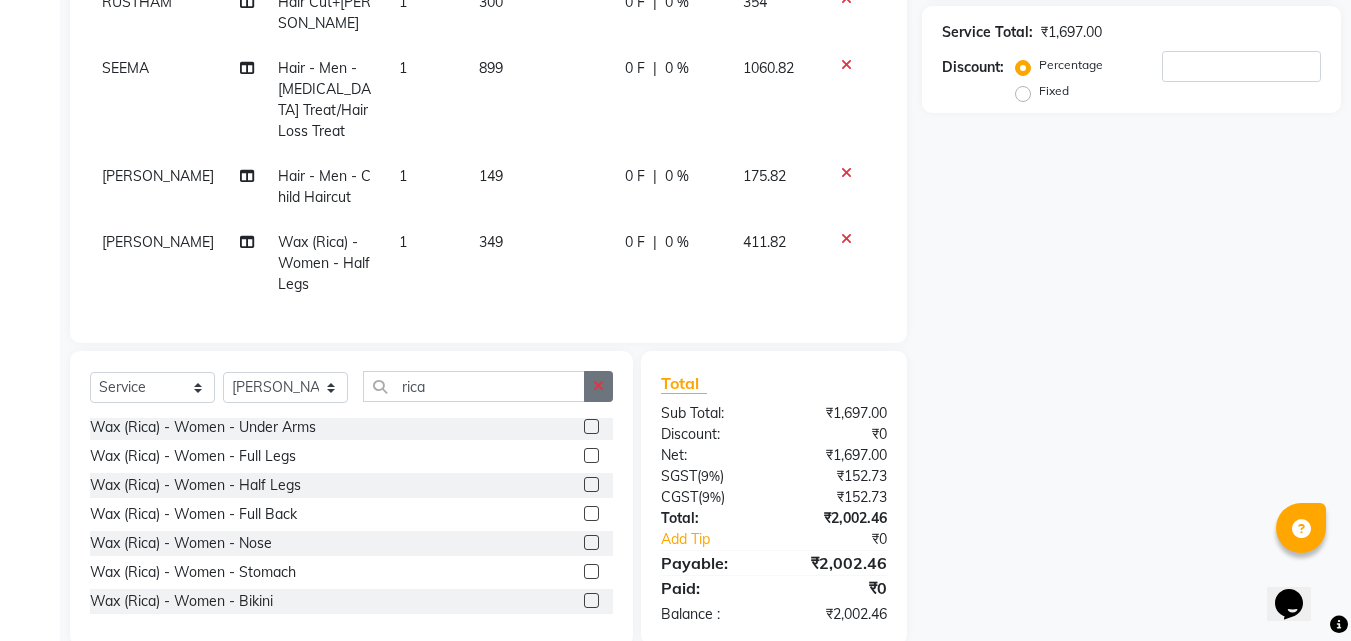 scroll, scrollTop: 379, scrollLeft: 0, axis: vertical 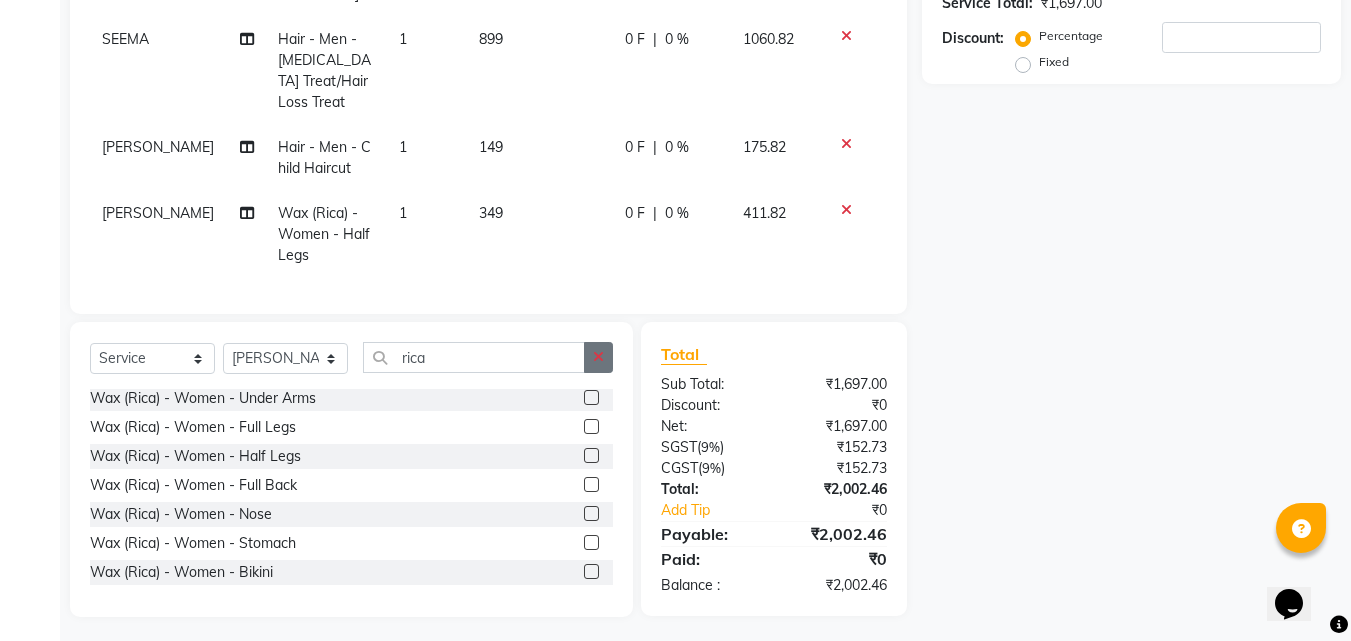 click 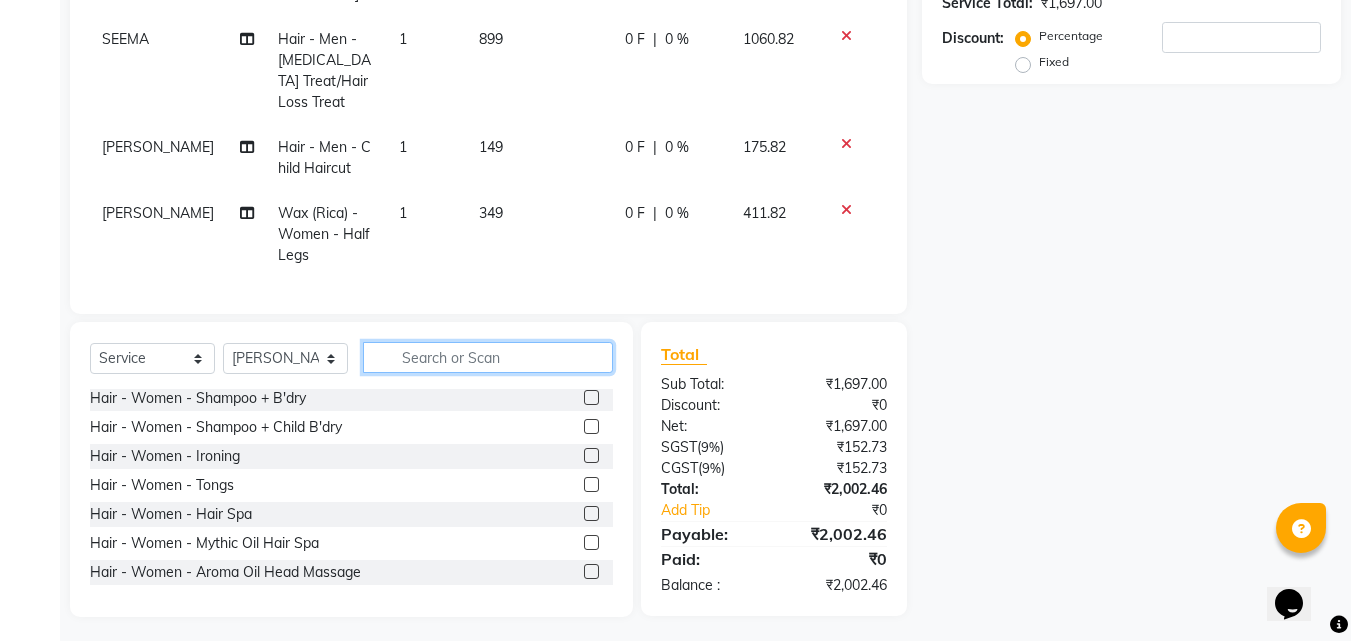type on "h" 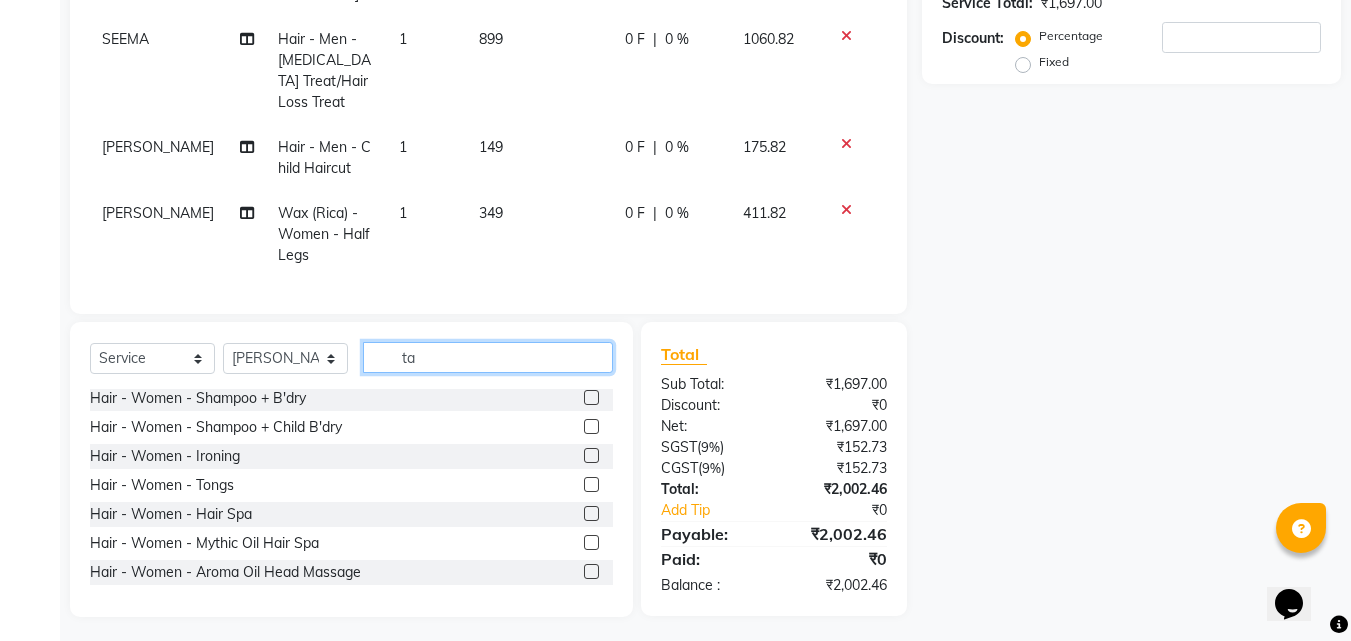 scroll, scrollTop: 0, scrollLeft: 0, axis: both 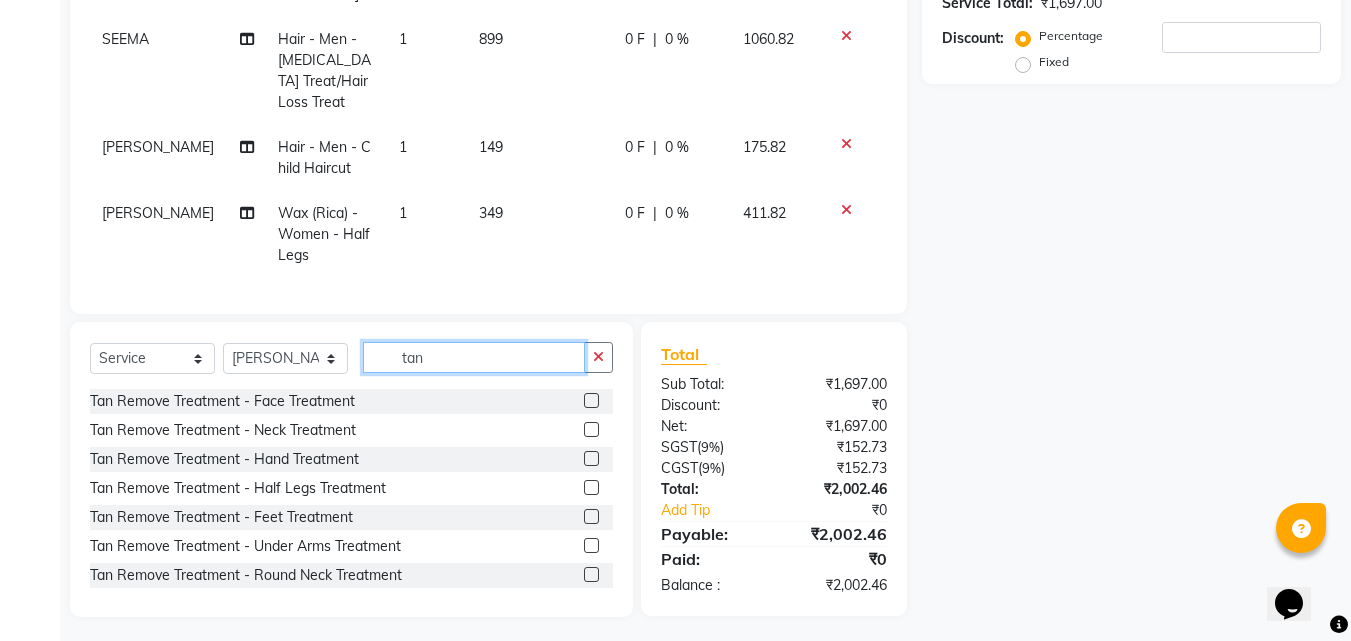 type on "tan" 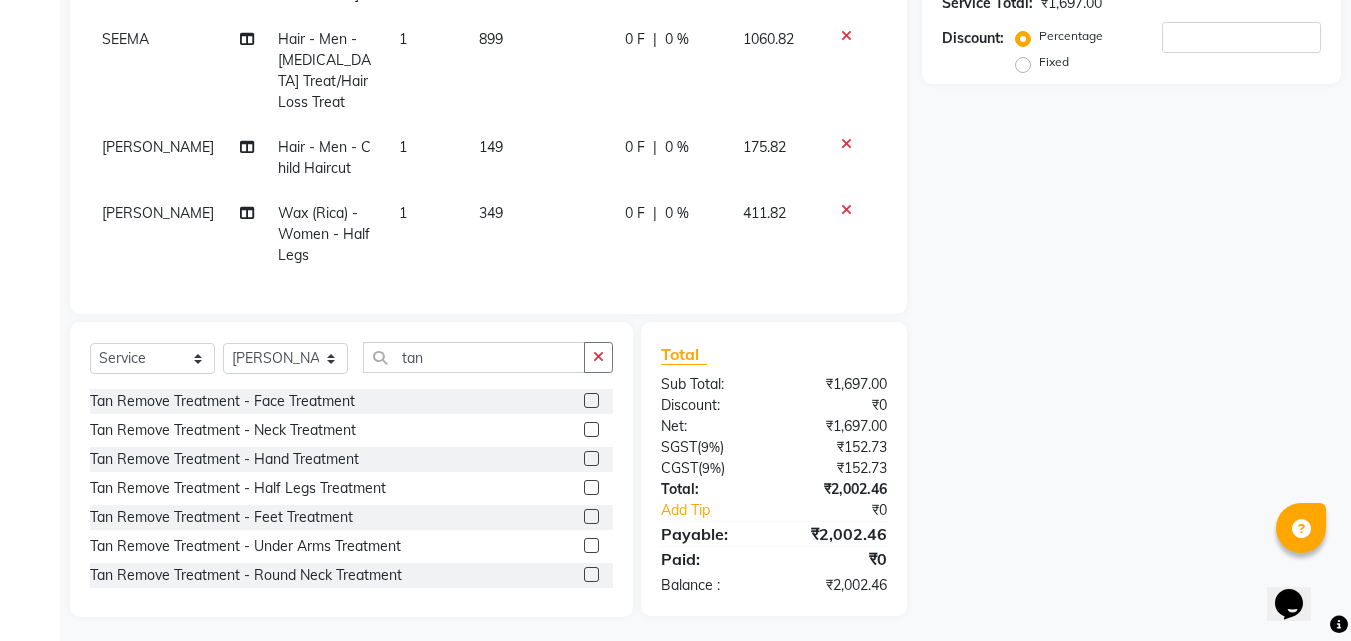 click 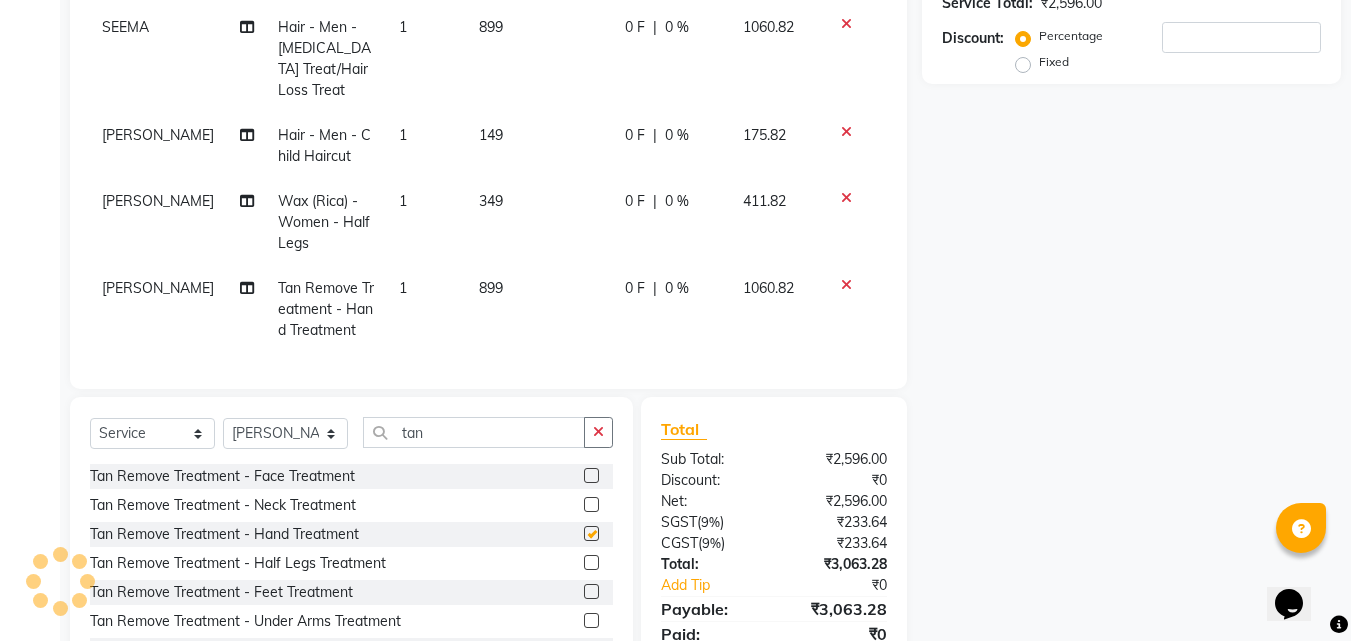 checkbox on "false" 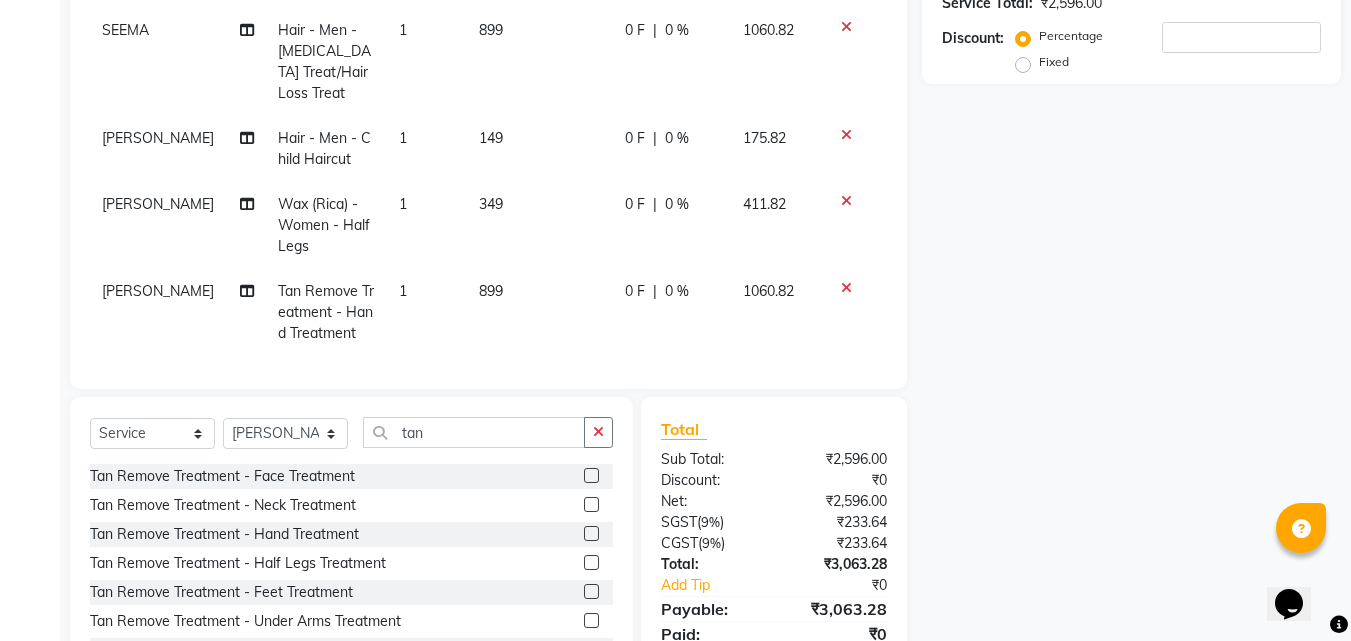 scroll, scrollTop: 0, scrollLeft: 0, axis: both 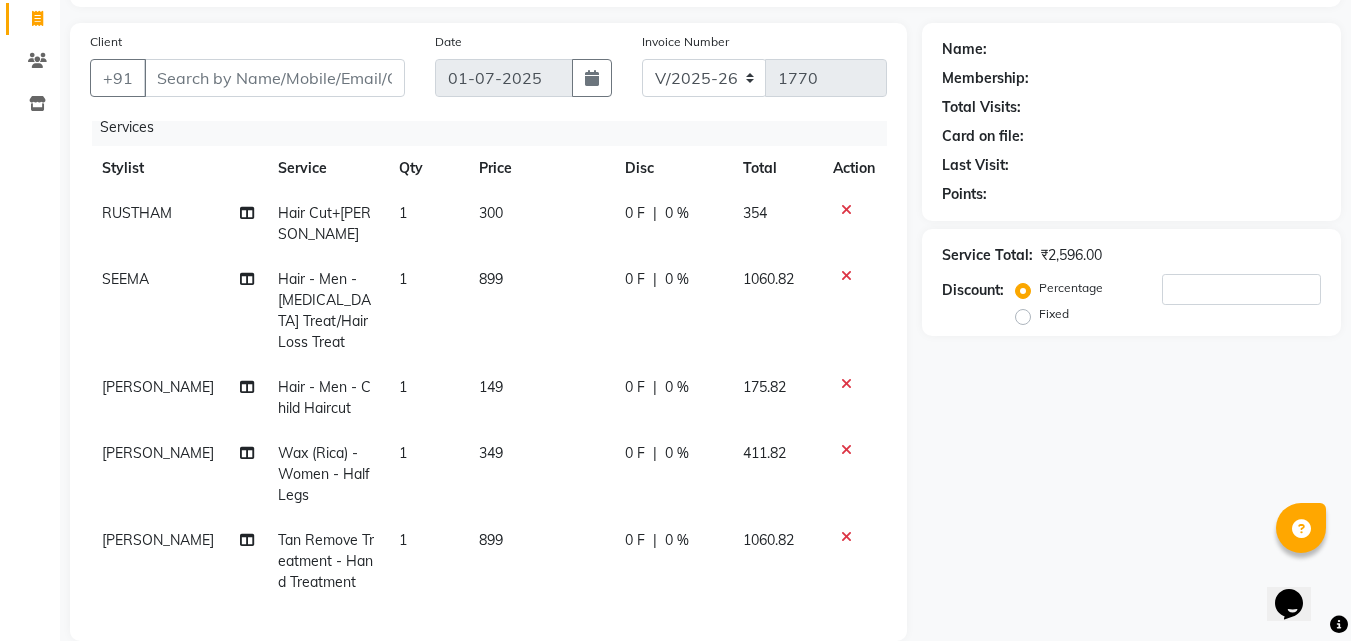 click on "0 %" 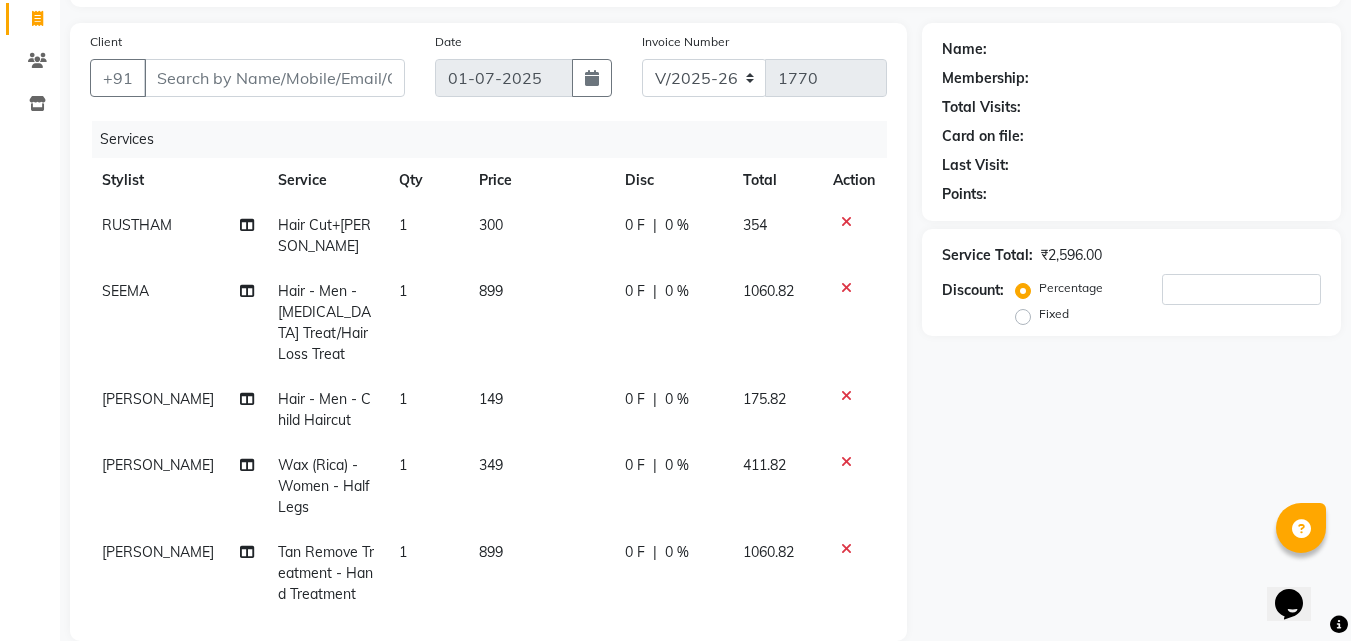 select on "63524" 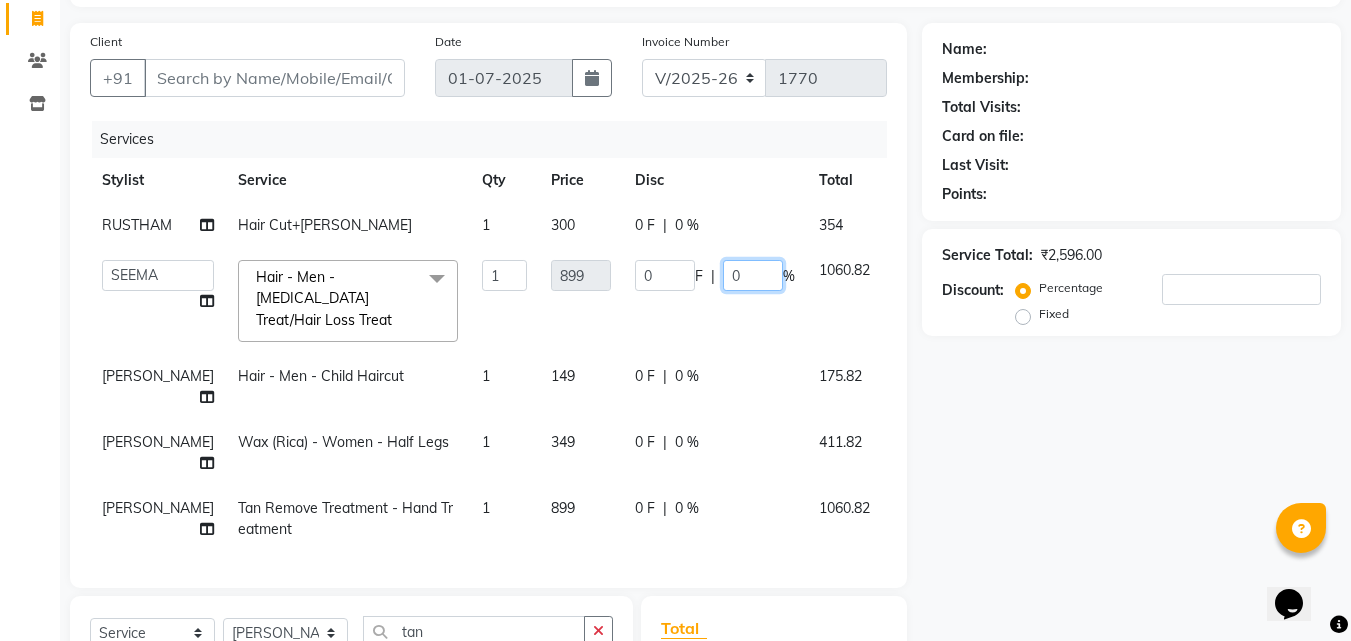 click on "0" 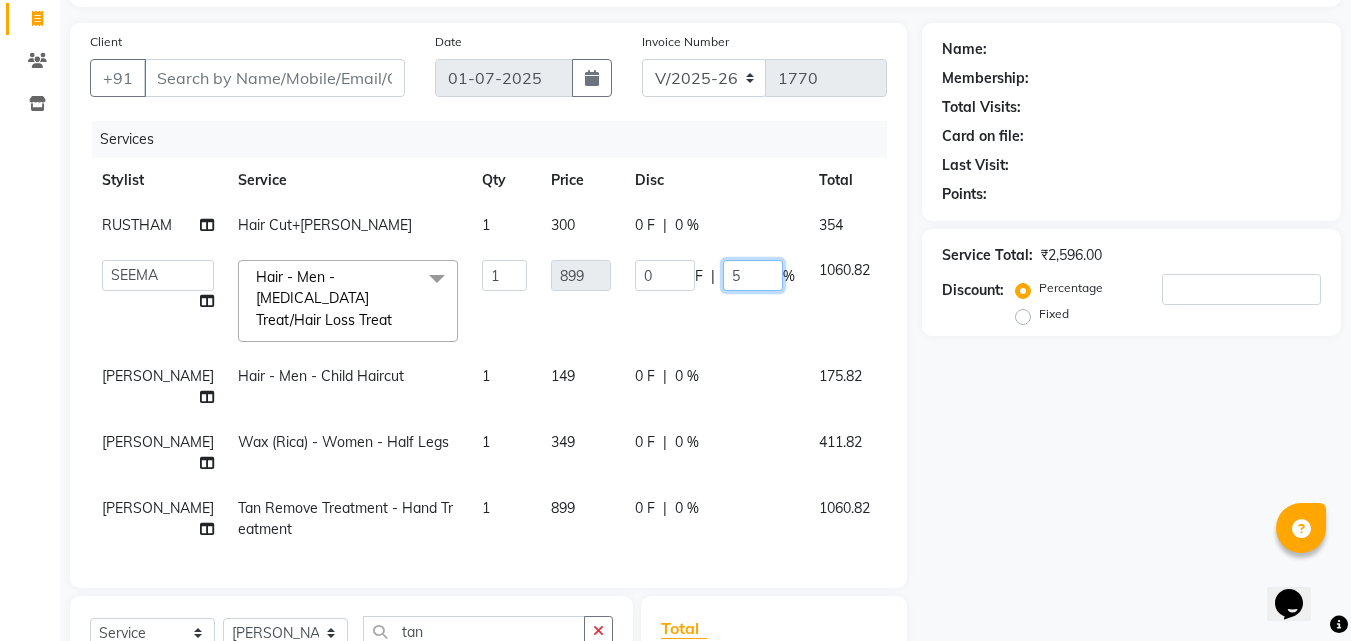 type on "50" 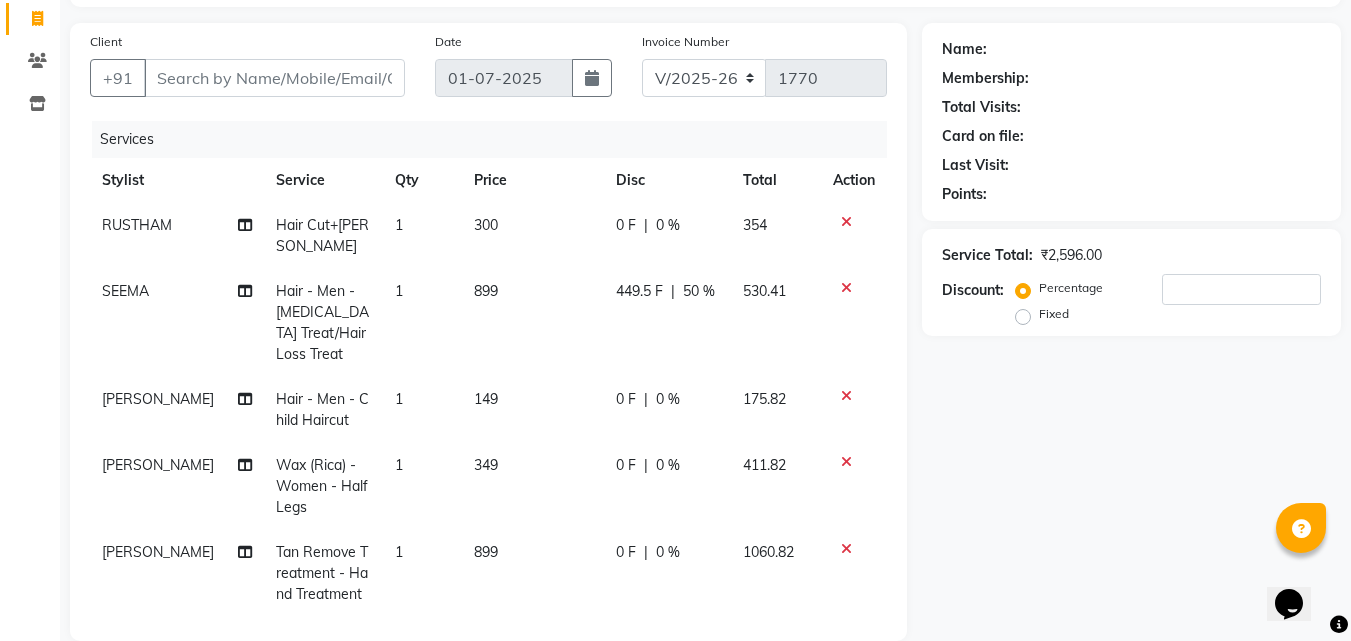 click on "Name: Membership: Total Visits: Card on file: Last Visit:  Points:  Service Total:  ₹2,596.00  Discount:  Percentage   Fixed" 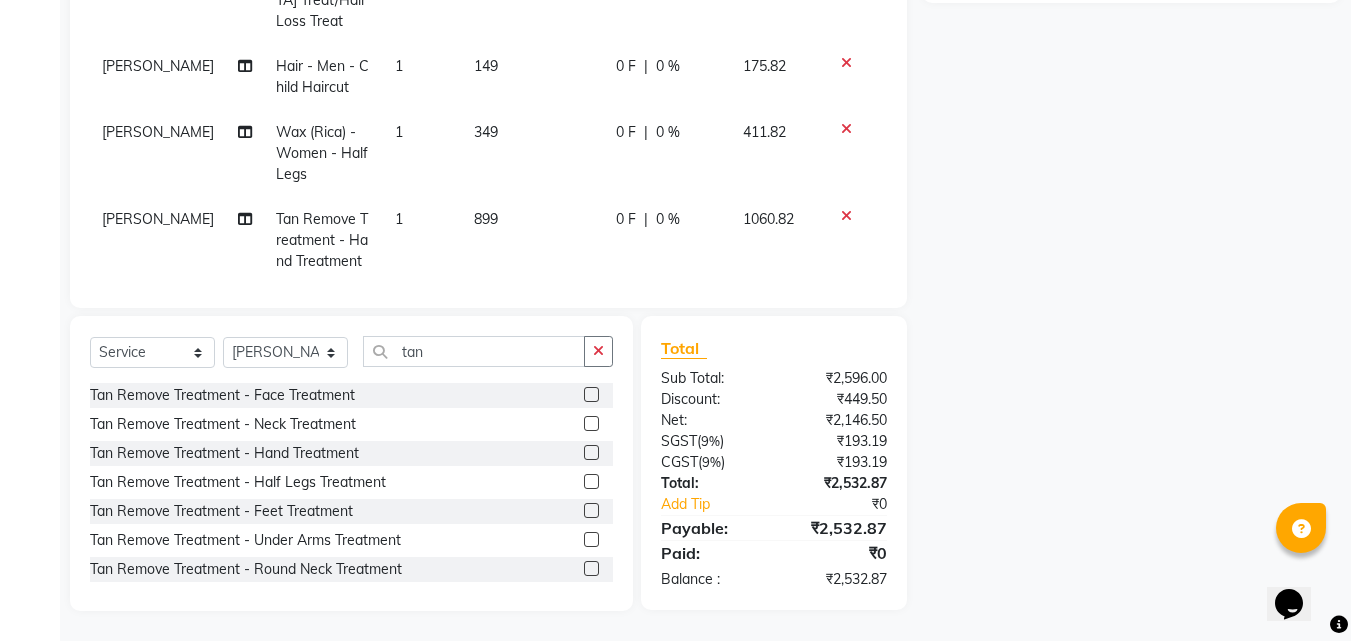 drag, startPoint x: 649, startPoint y: 210, endPoint x: 657, endPoint y: 222, distance: 14.422205 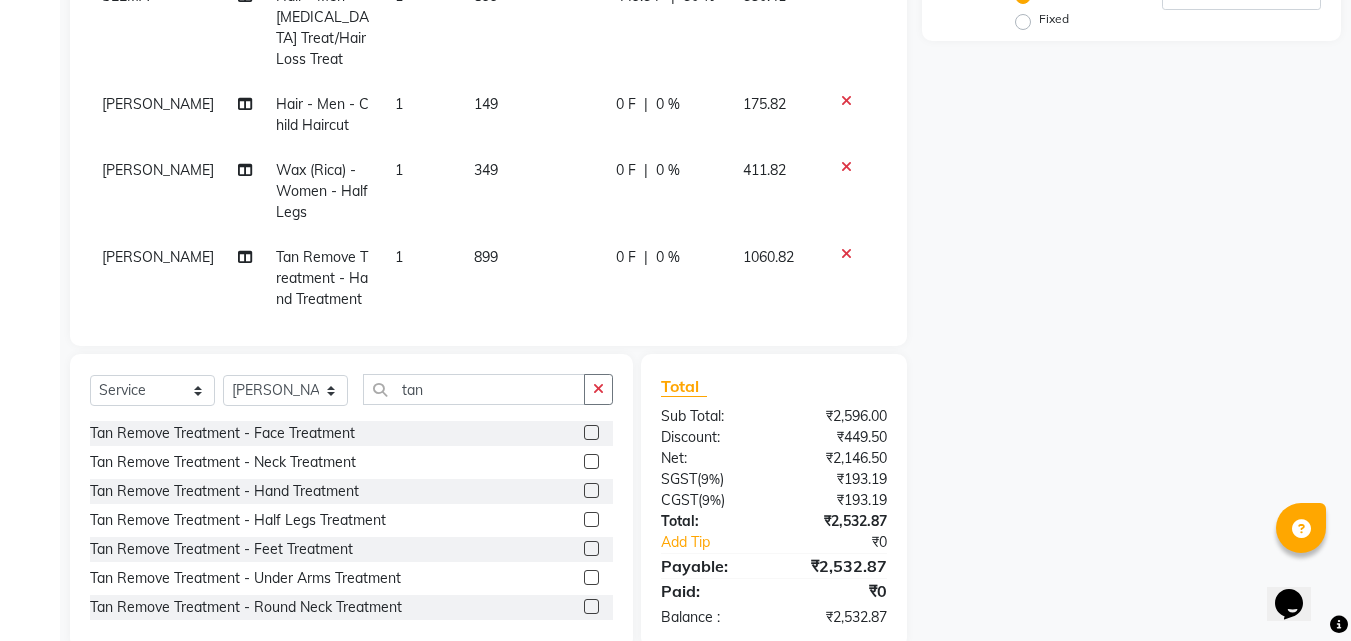 select on "72180" 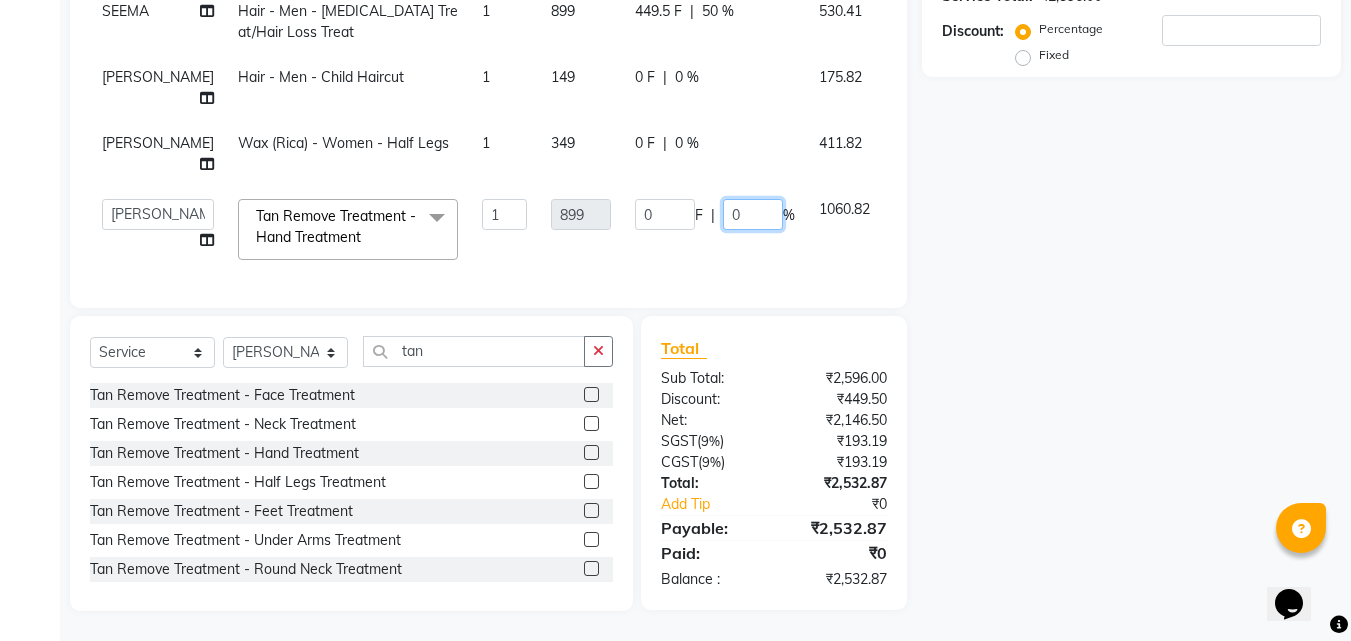 click on "0" 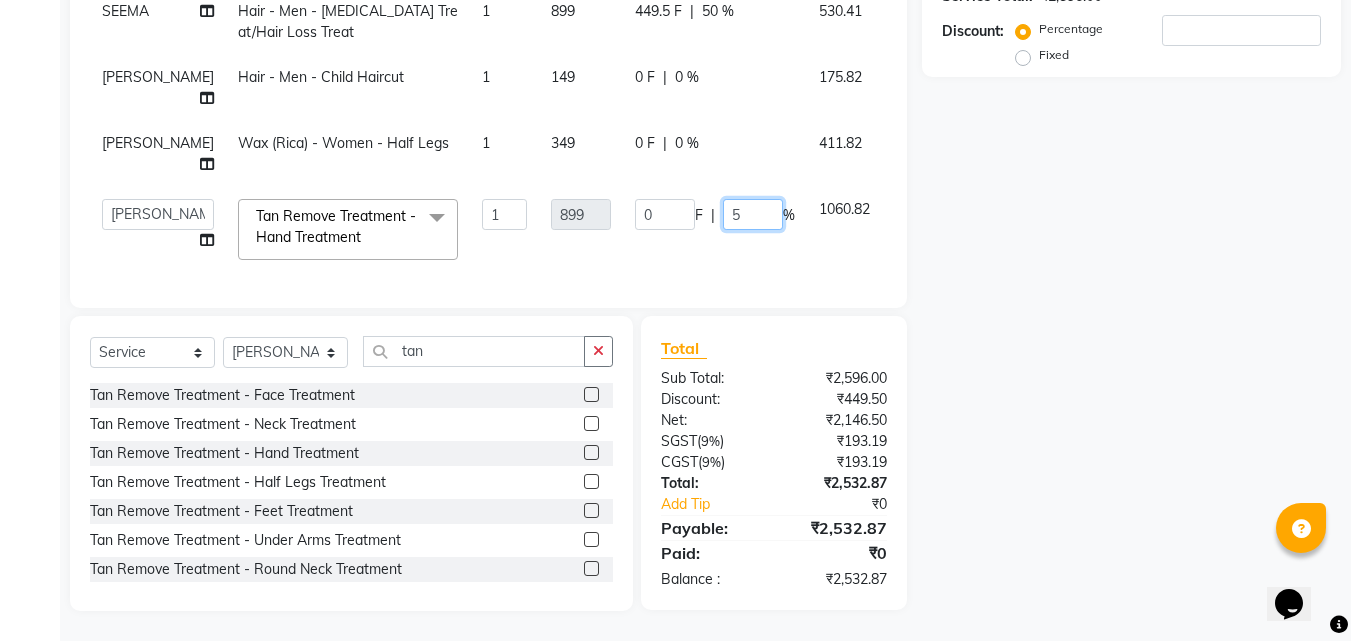 type on "50" 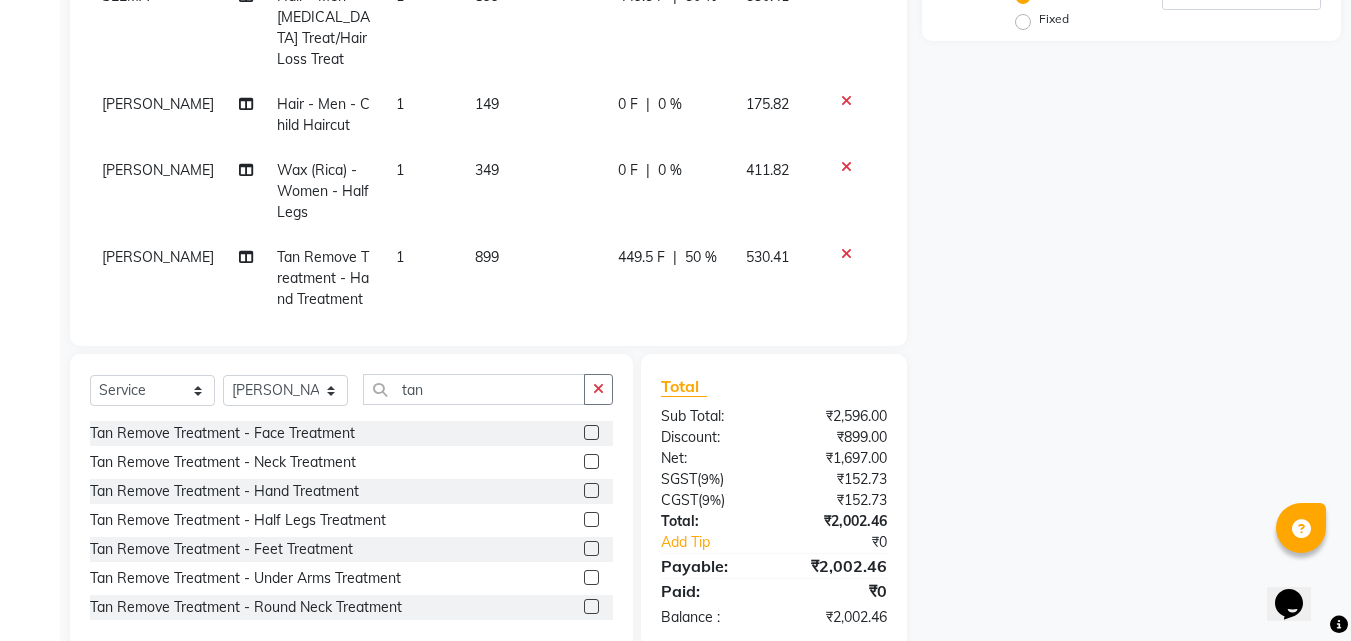 click on "Name: Membership: Total Visits: Card on file: Last Visit:  Points:  Service Total:  ₹2,596.00  Discount:  Percentage   Fixed" 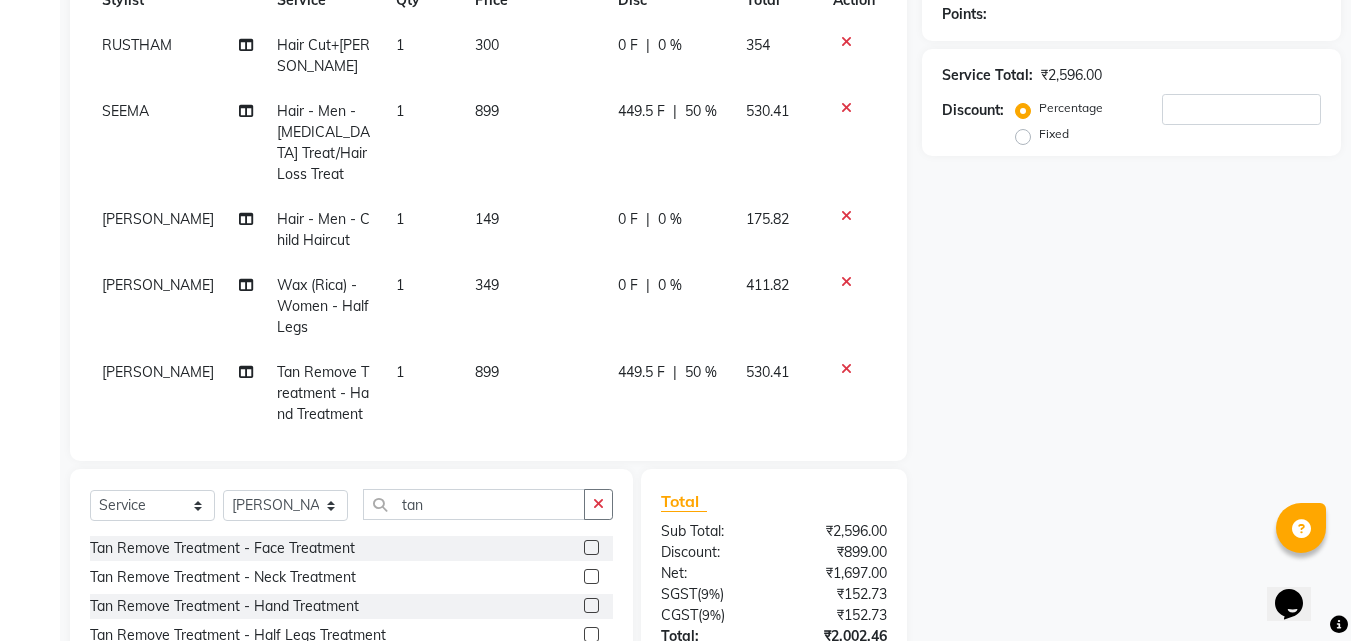 scroll, scrollTop: 0, scrollLeft: 0, axis: both 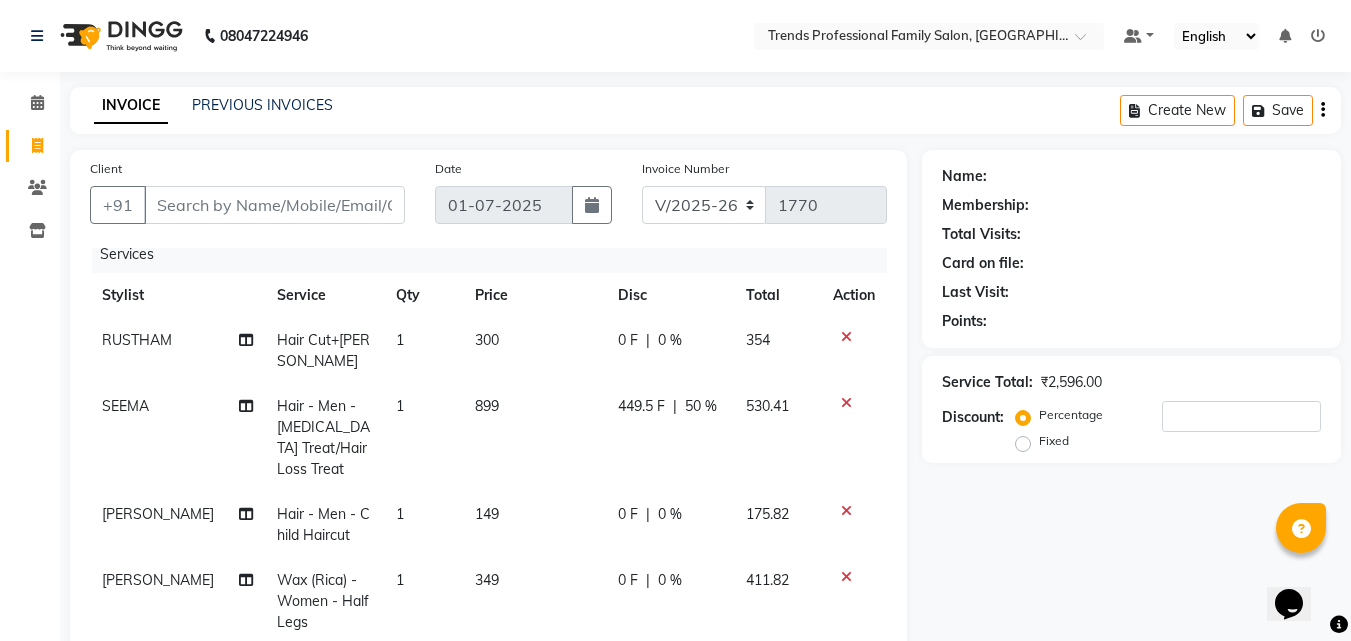 click on "0 %" 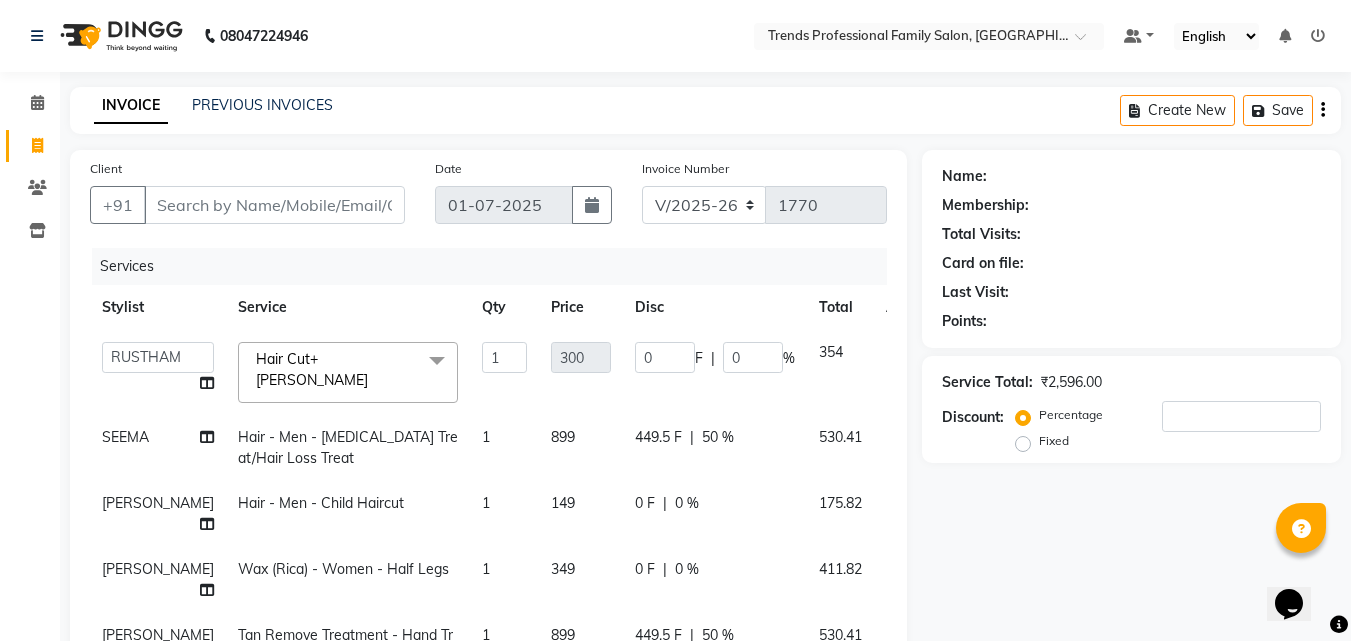 scroll, scrollTop: 0, scrollLeft: 0, axis: both 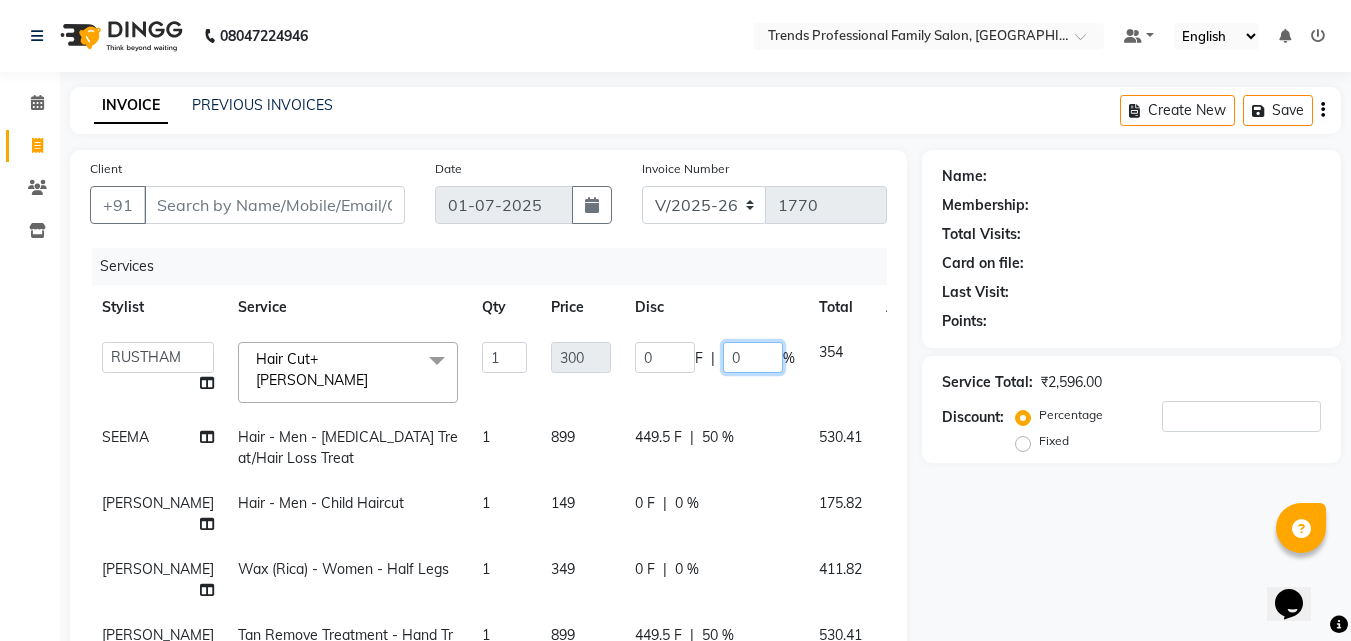 click on "0" 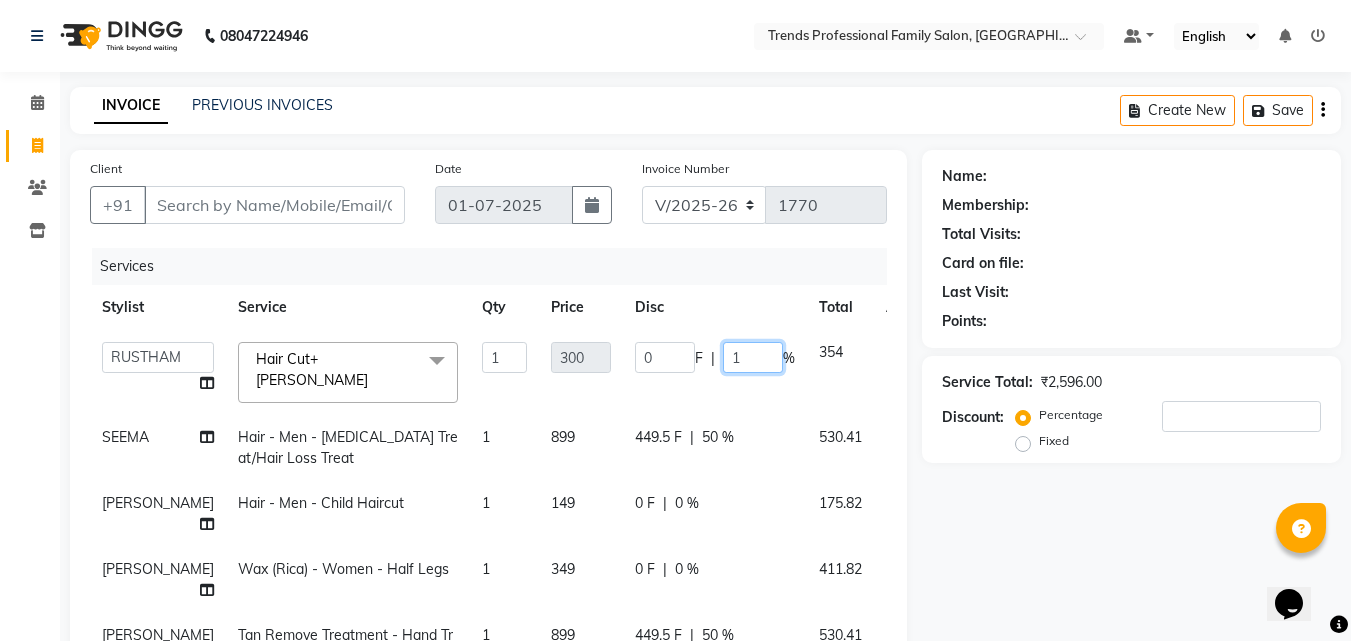 type on "15" 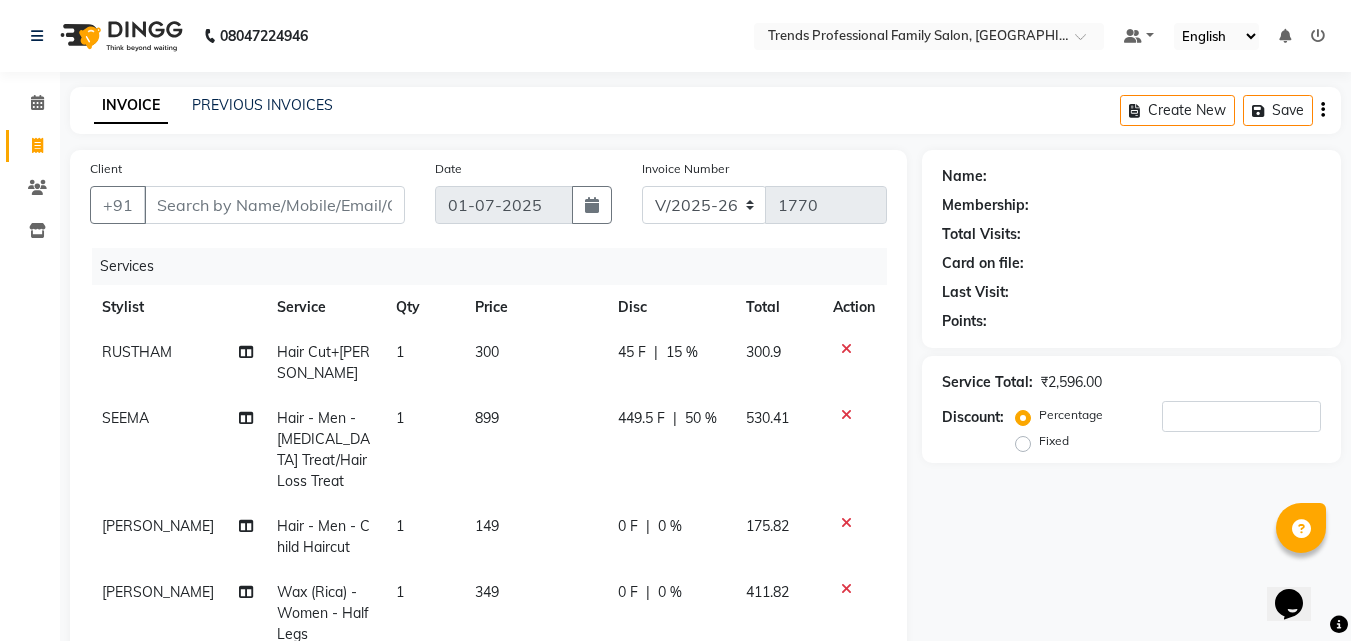 click on "Name: Membership: Total Visits: Card on file: Last Visit:  Points:  Service Total:  ₹2,596.00  Discount:  Percentage   Fixed" 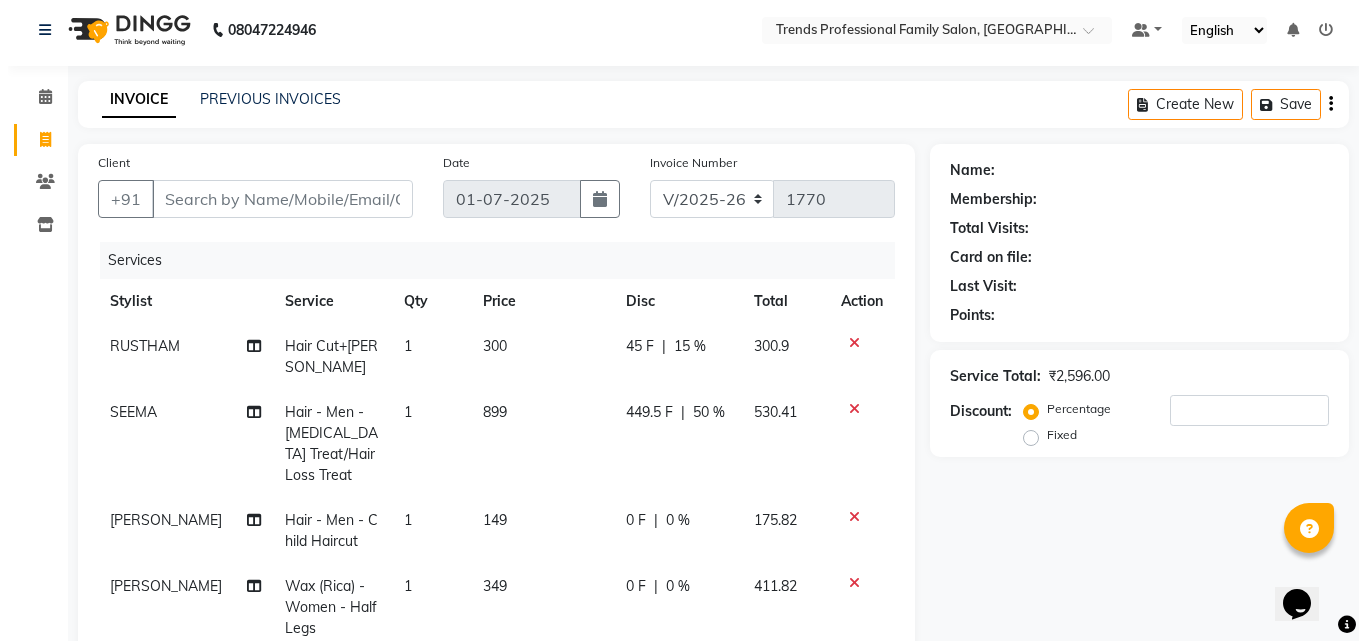 scroll, scrollTop: 0, scrollLeft: 0, axis: both 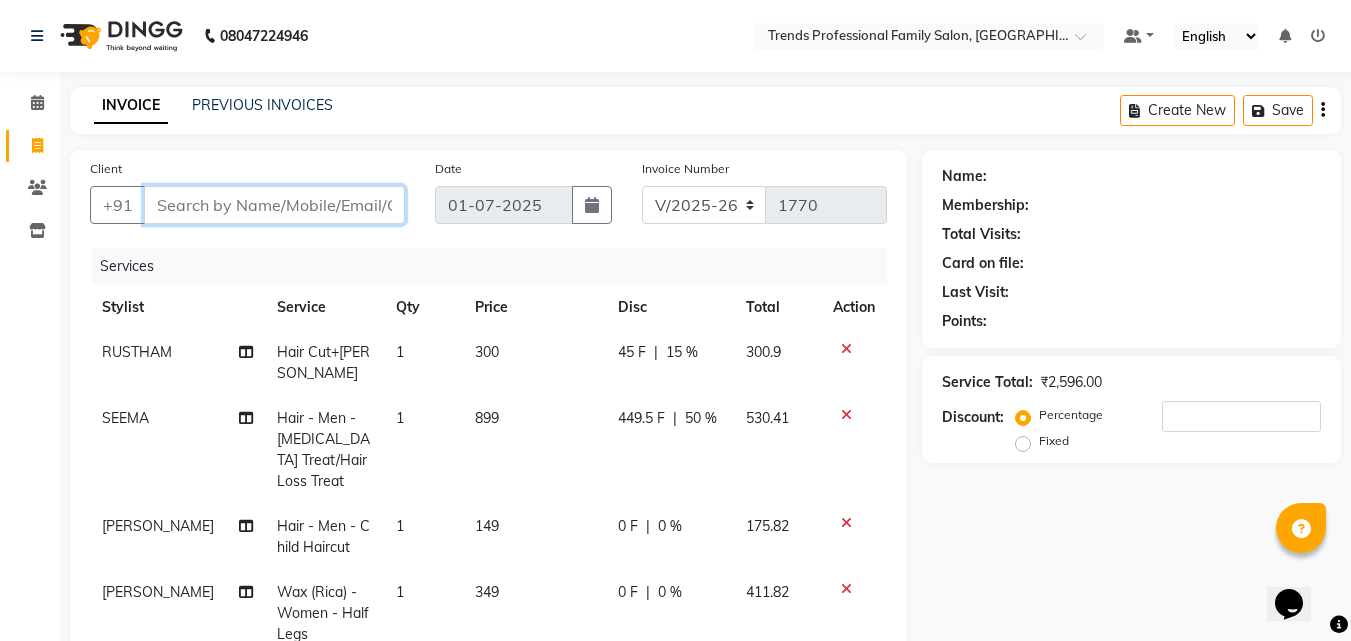 click on "Client" at bounding box center [274, 205] 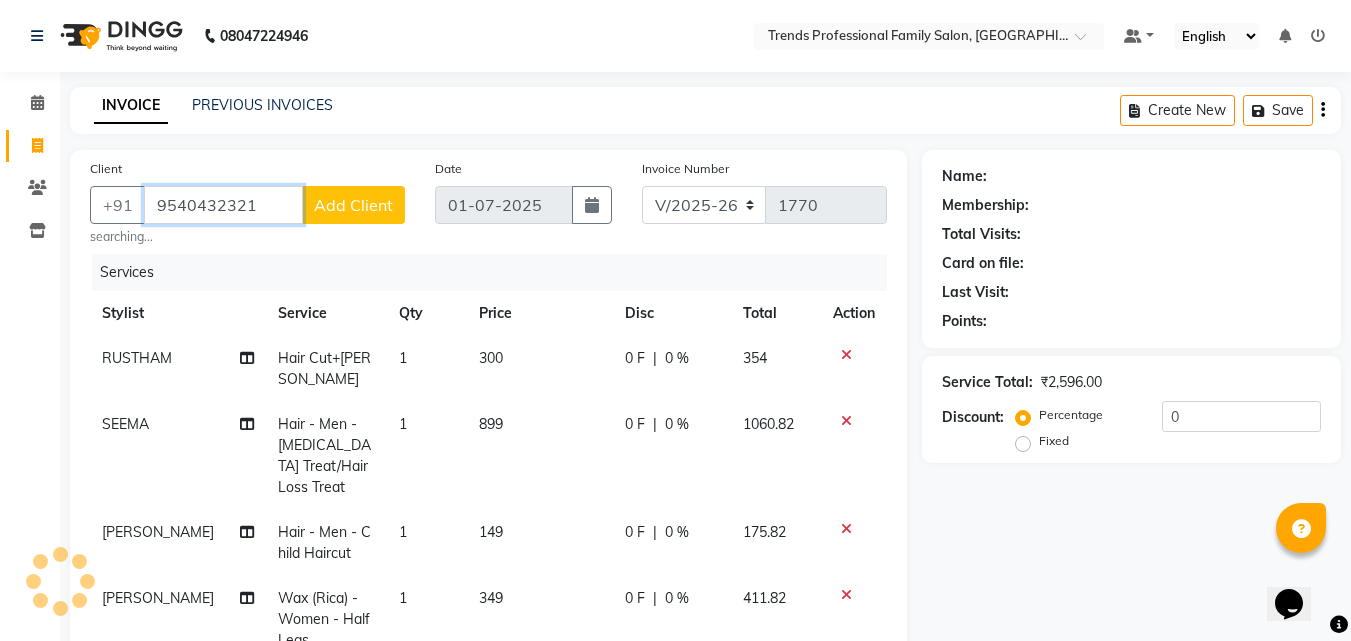 type on "9540432321" 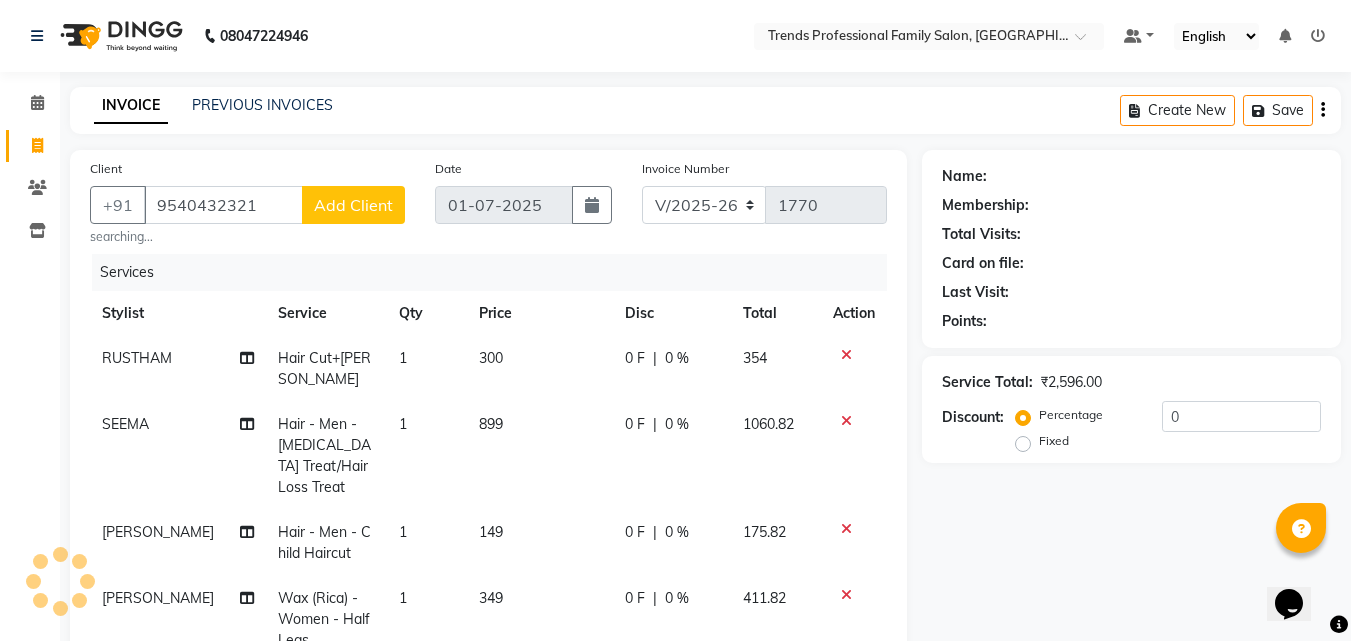 click on "Add Client" 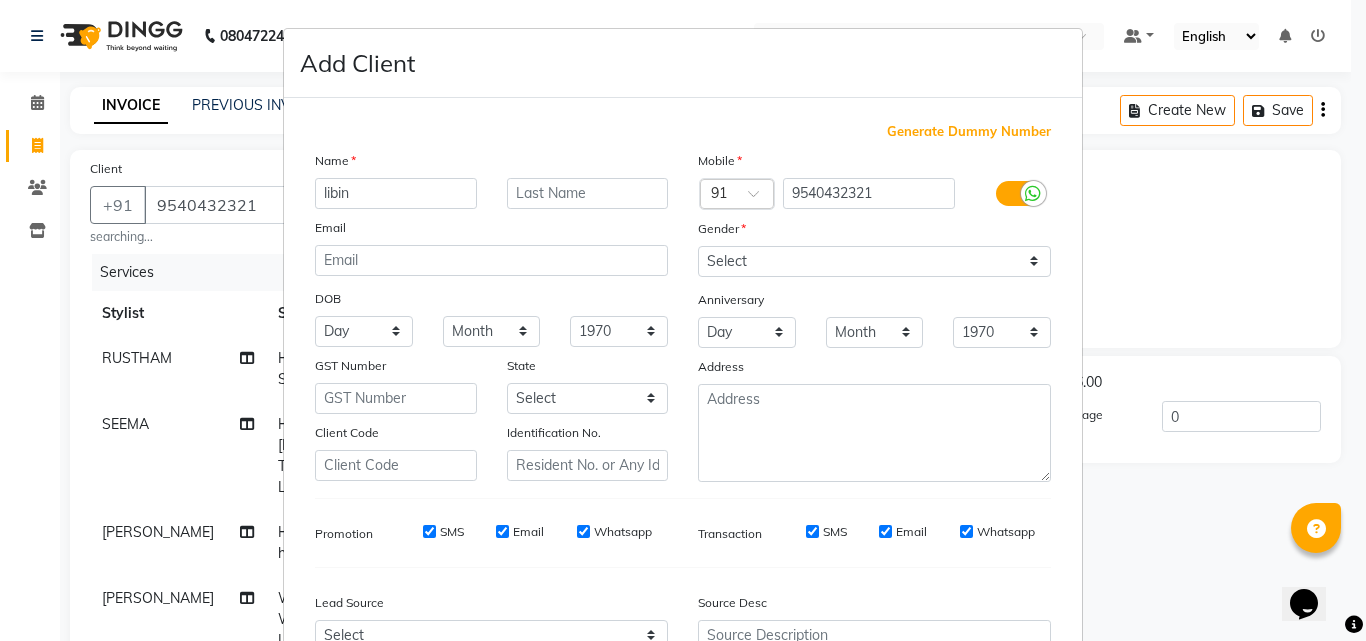 type on "libin" 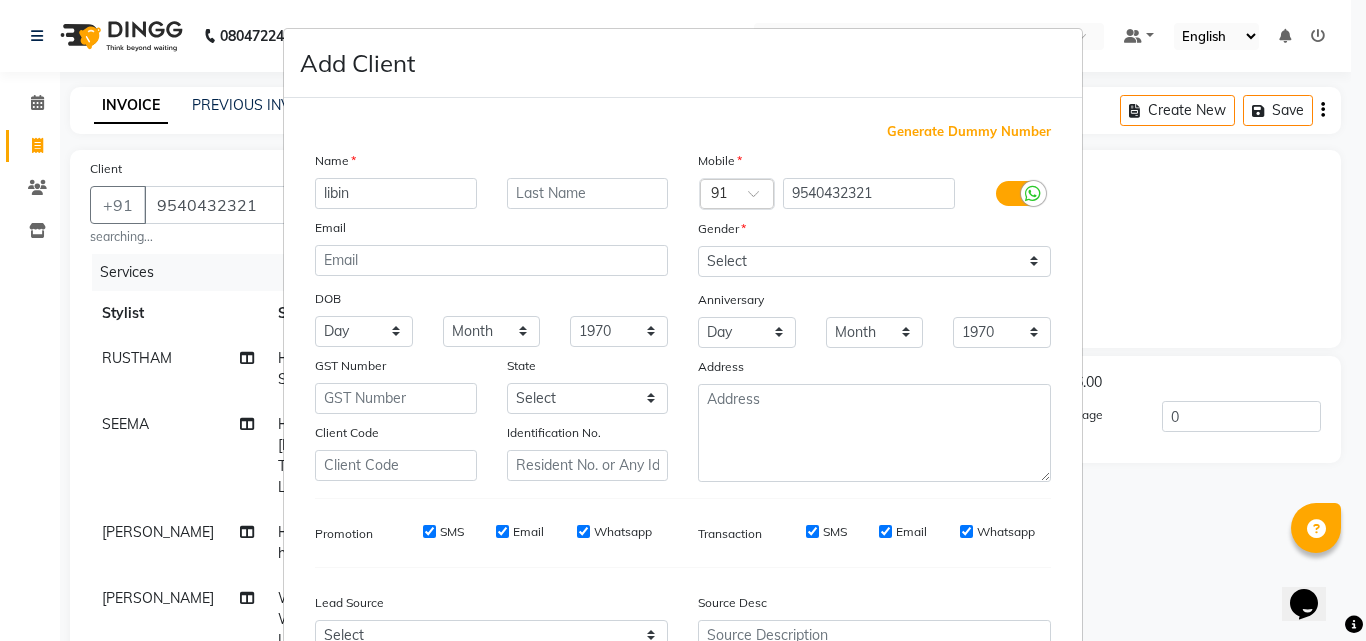click on "Mobile Country Code × 91 9540432321 Gender Select [DEMOGRAPHIC_DATA] [DEMOGRAPHIC_DATA] Other Prefer Not To Say Anniversary Day 01 02 03 04 05 06 07 08 09 10 11 12 13 14 15 16 17 18 19 20 21 22 23 24 25 26 27 28 29 30 31 Month January February March April May June July August September October November [DATE] 1971 1972 1973 1974 1975 1976 1977 1978 1979 1980 1981 1982 1983 1984 1985 1986 1987 1988 1989 1990 1991 1992 1993 1994 1995 1996 1997 1998 1999 2000 2001 2002 2003 2004 2005 2006 2007 2008 2009 2010 2011 2012 2013 2014 2015 2016 2017 2018 2019 2020 2021 2022 2023 2024 2025 Address" at bounding box center [874, 316] 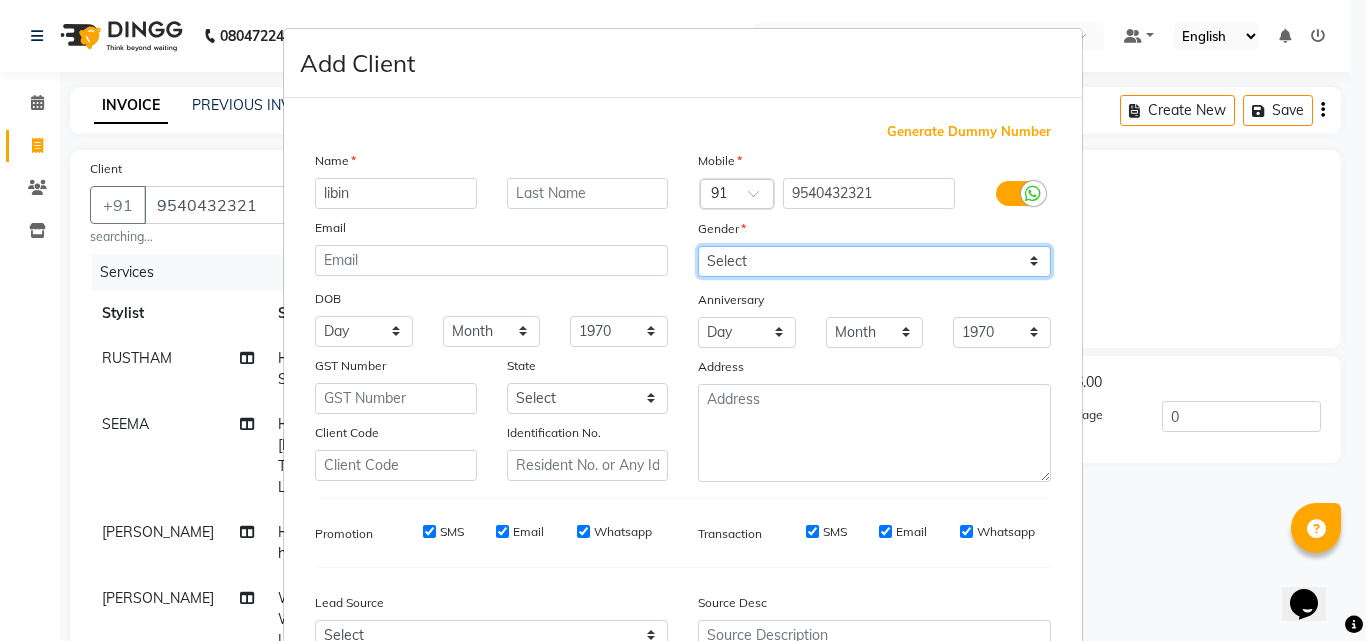 click on "Select [DEMOGRAPHIC_DATA] [DEMOGRAPHIC_DATA] Other Prefer Not To Say" at bounding box center (874, 261) 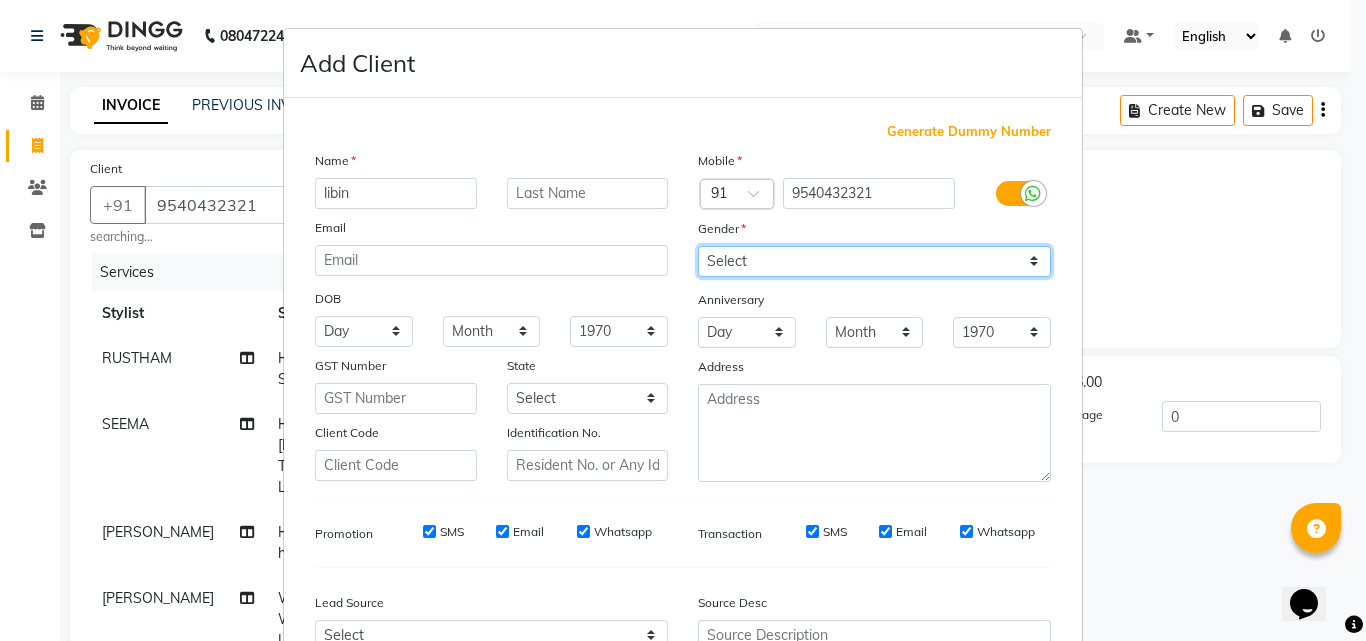 select on "[DEMOGRAPHIC_DATA]" 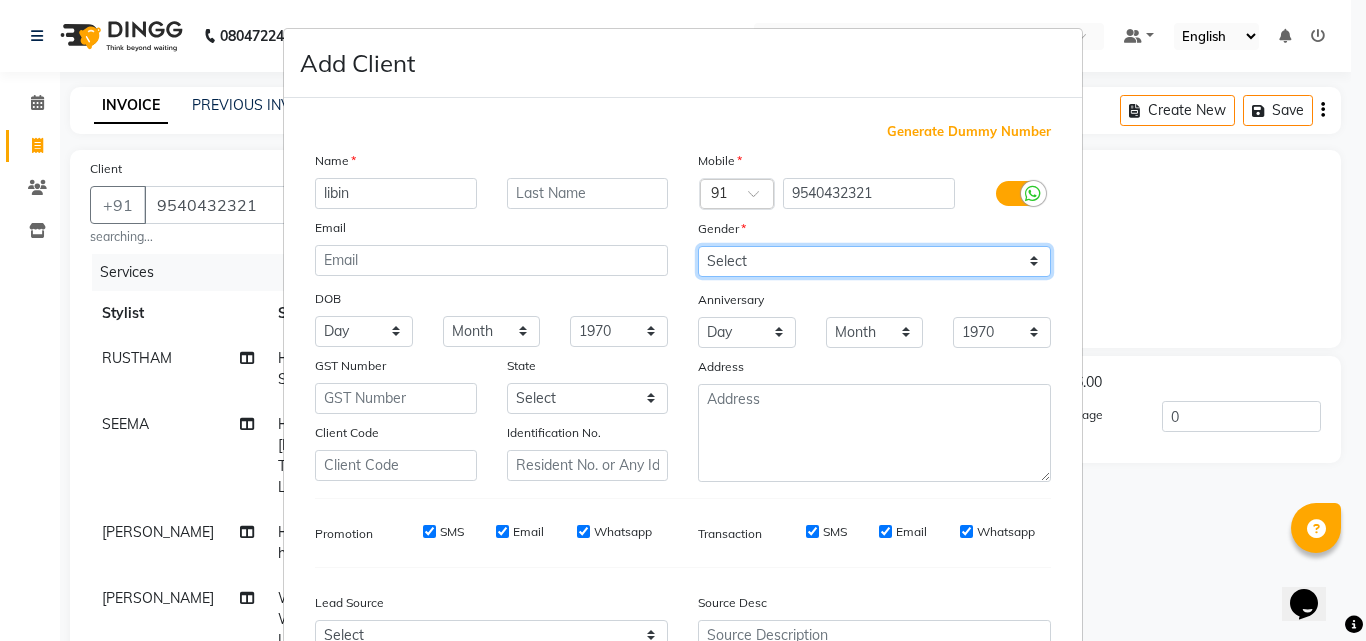 click on "Select [DEMOGRAPHIC_DATA] [DEMOGRAPHIC_DATA] Other Prefer Not To Say" at bounding box center (874, 261) 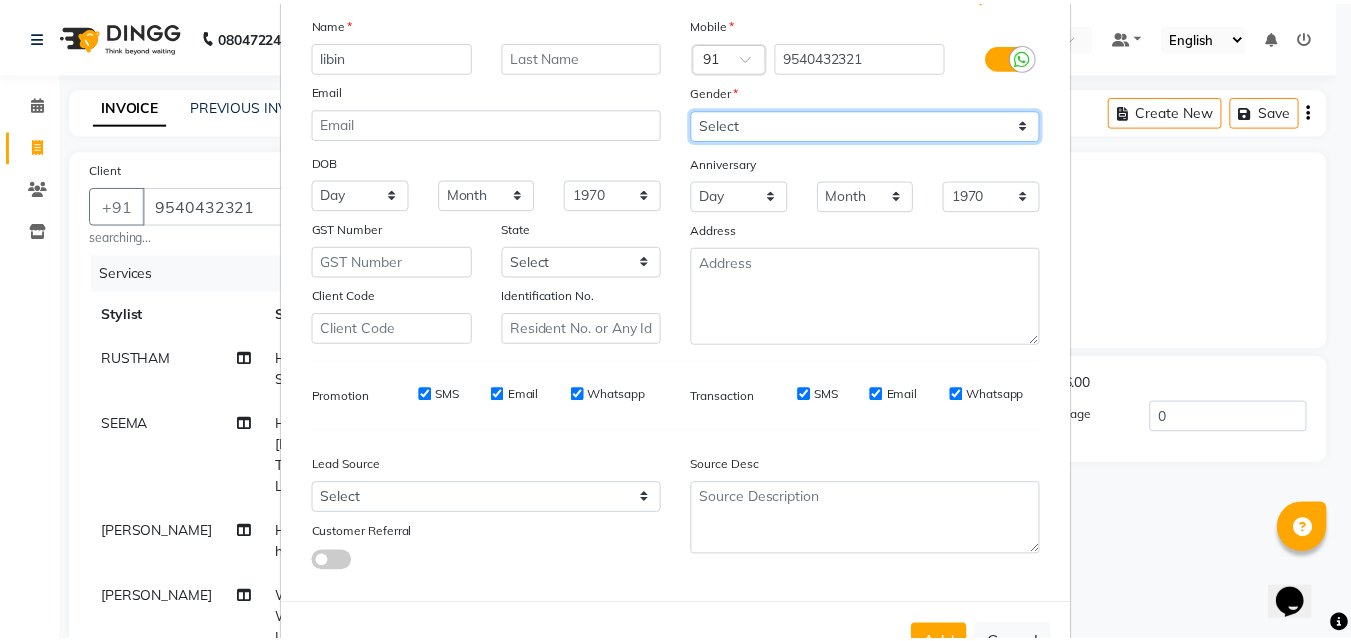 scroll, scrollTop: 208, scrollLeft: 0, axis: vertical 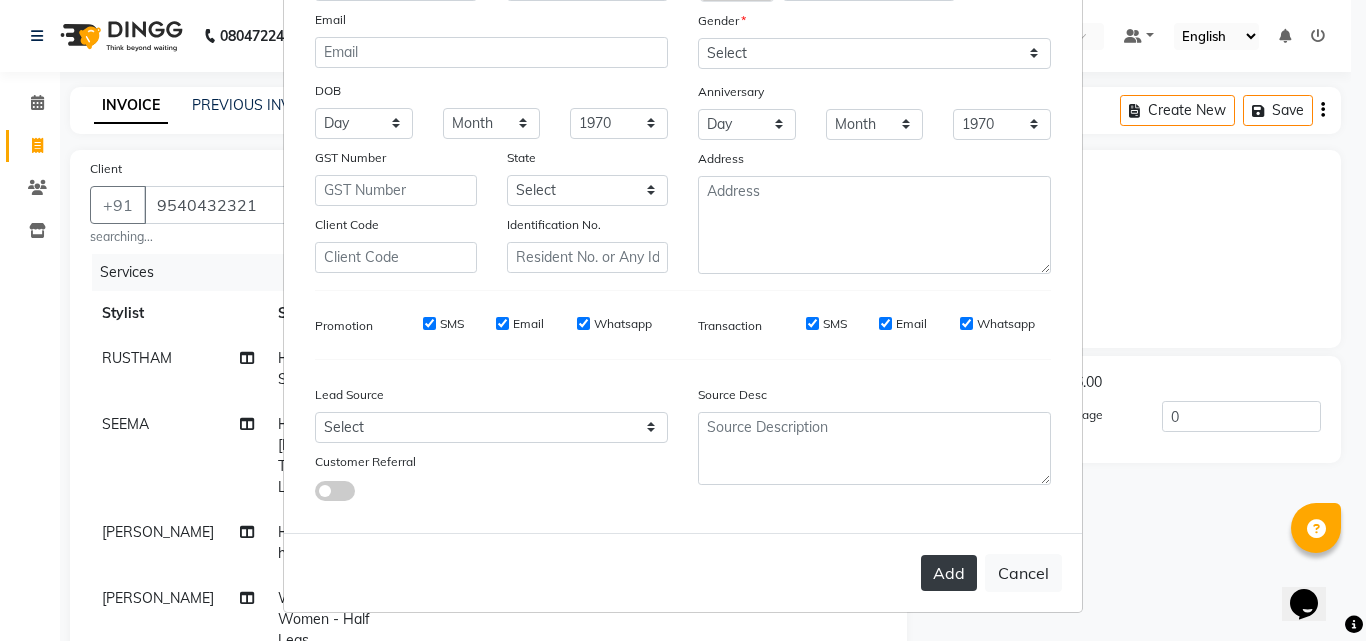 click on "Add" at bounding box center [949, 573] 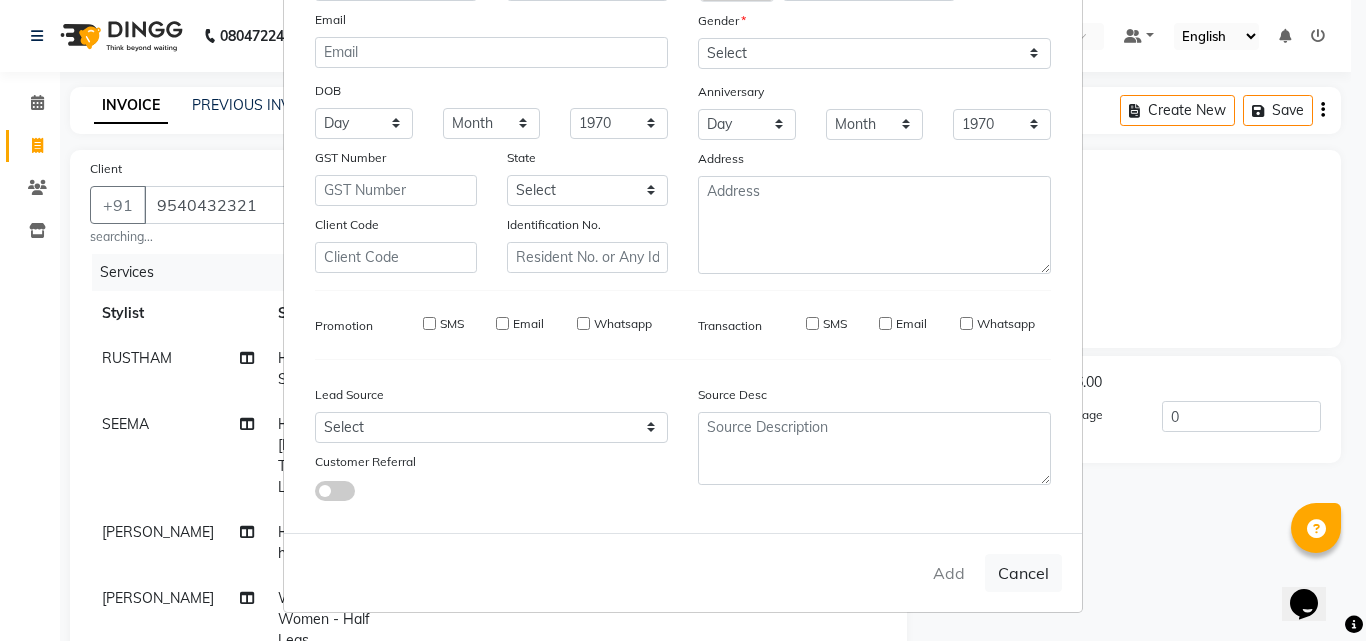 type 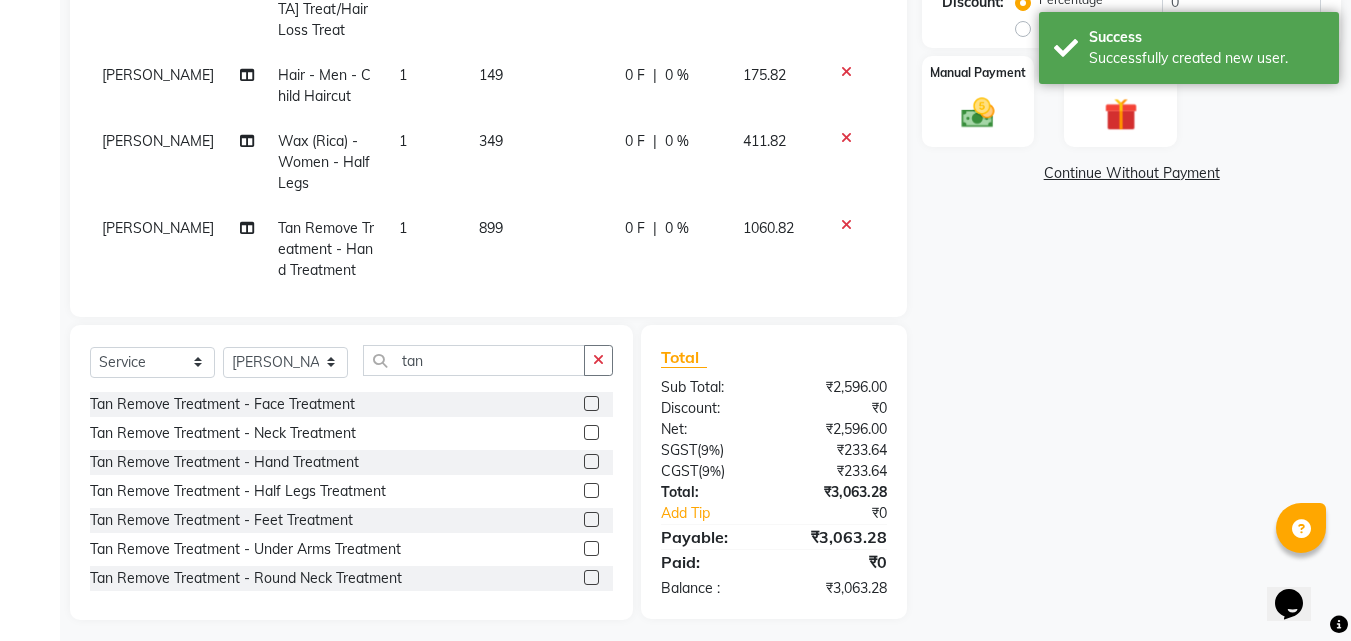 scroll, scrollTop: 0, scrollLeft: 0, axis: both 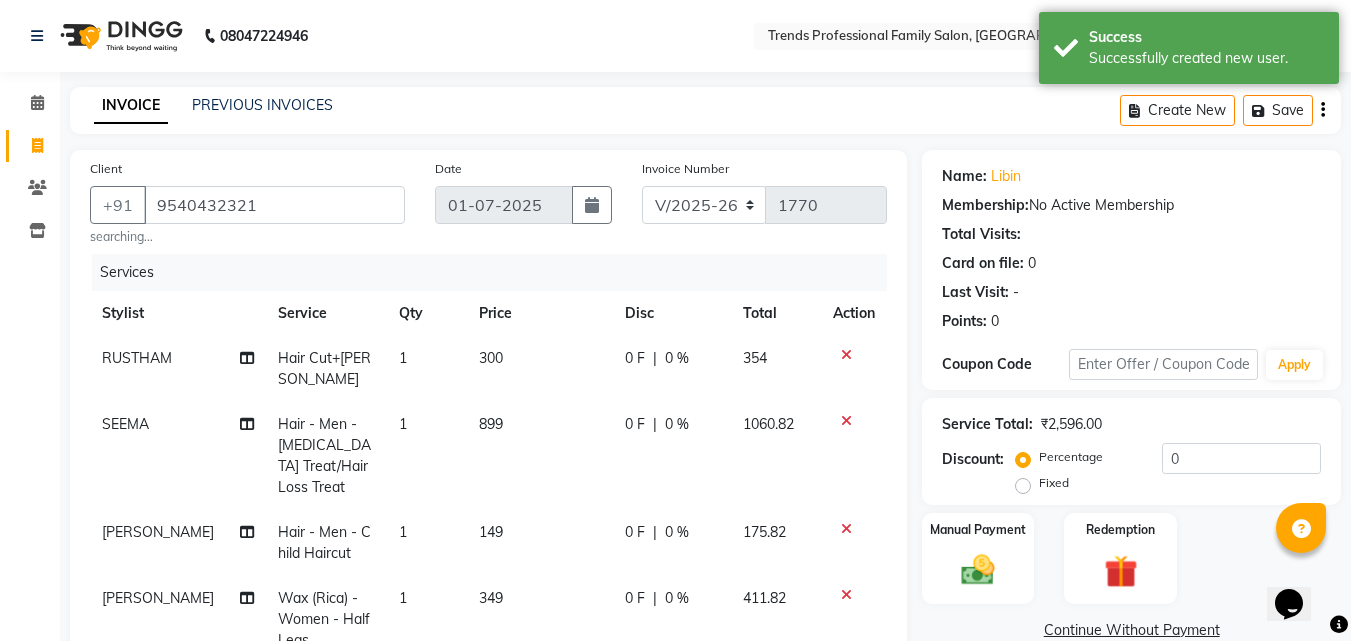 click on "0 %" 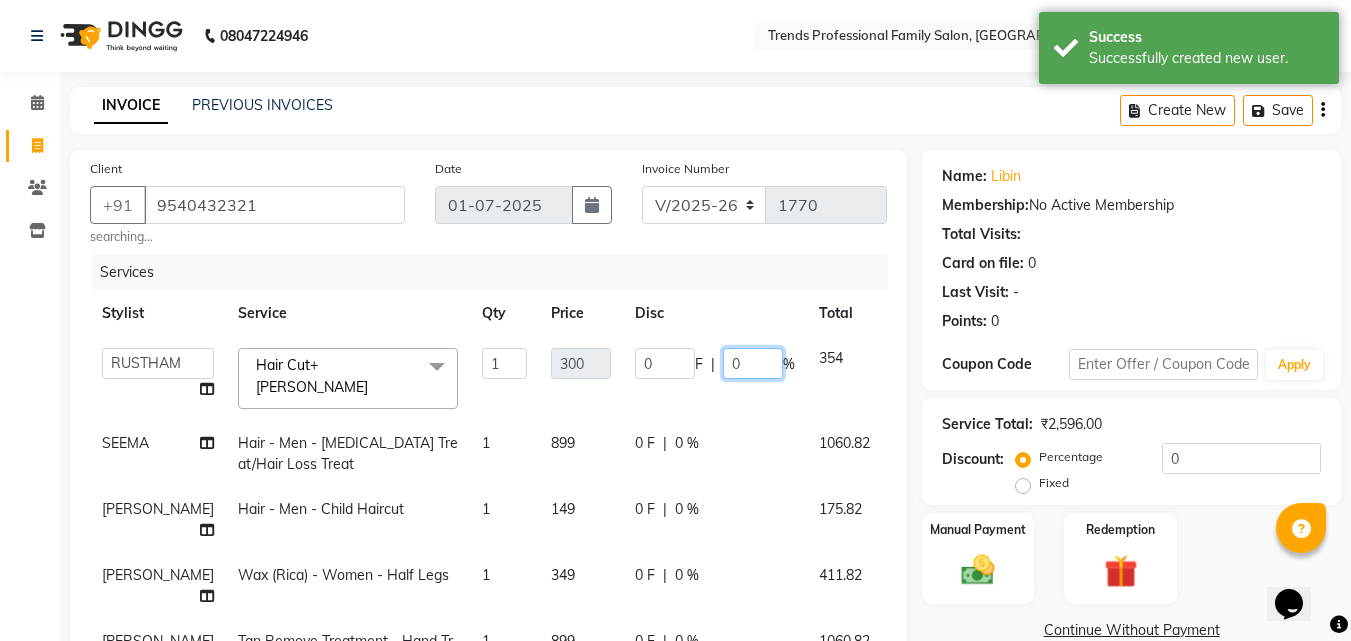 click on "0" 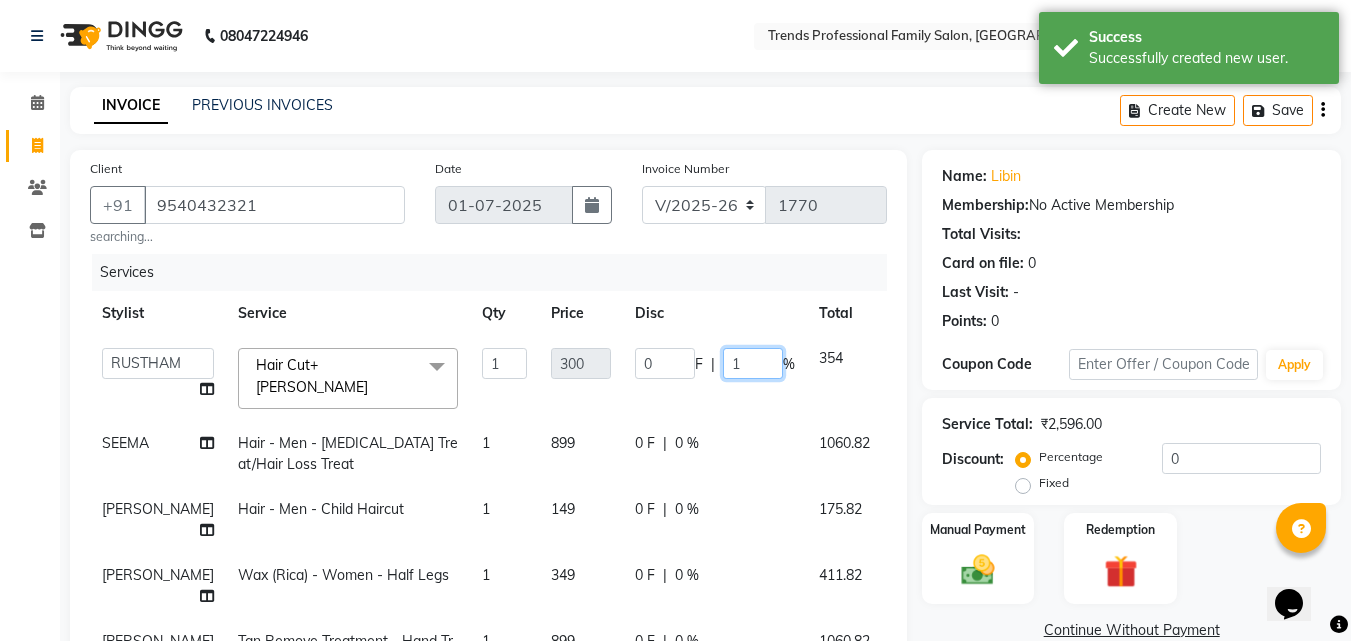 type on "15" 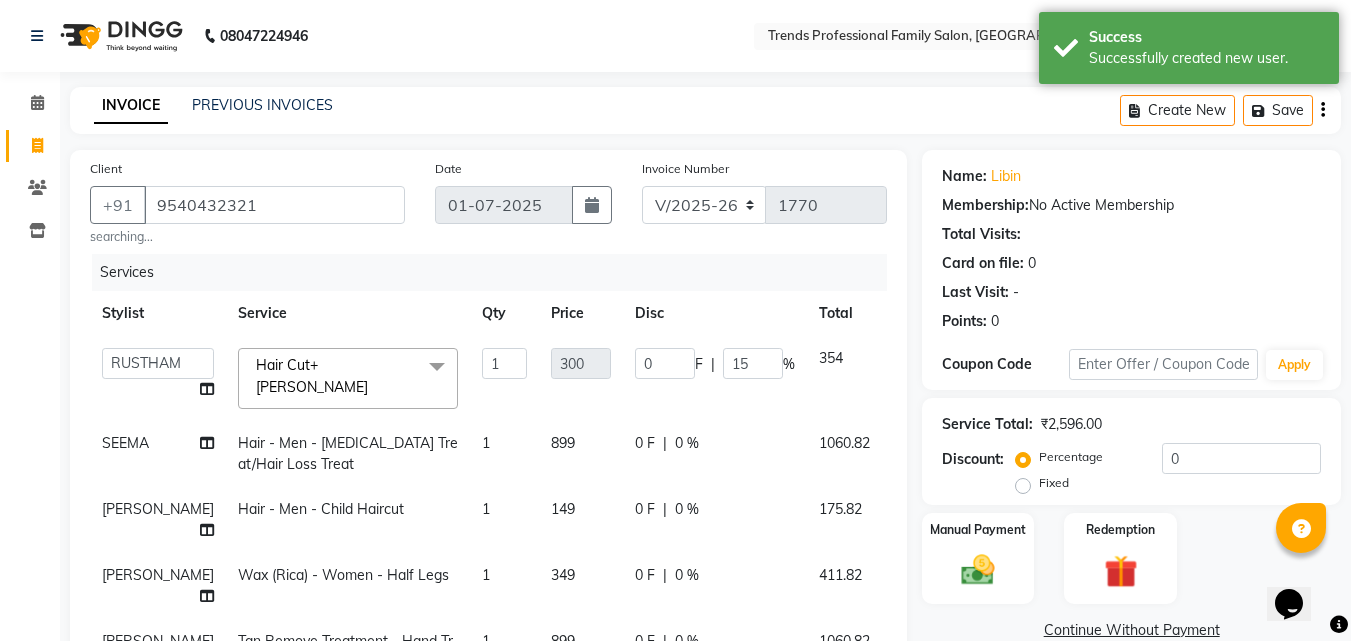 click on "0 %" 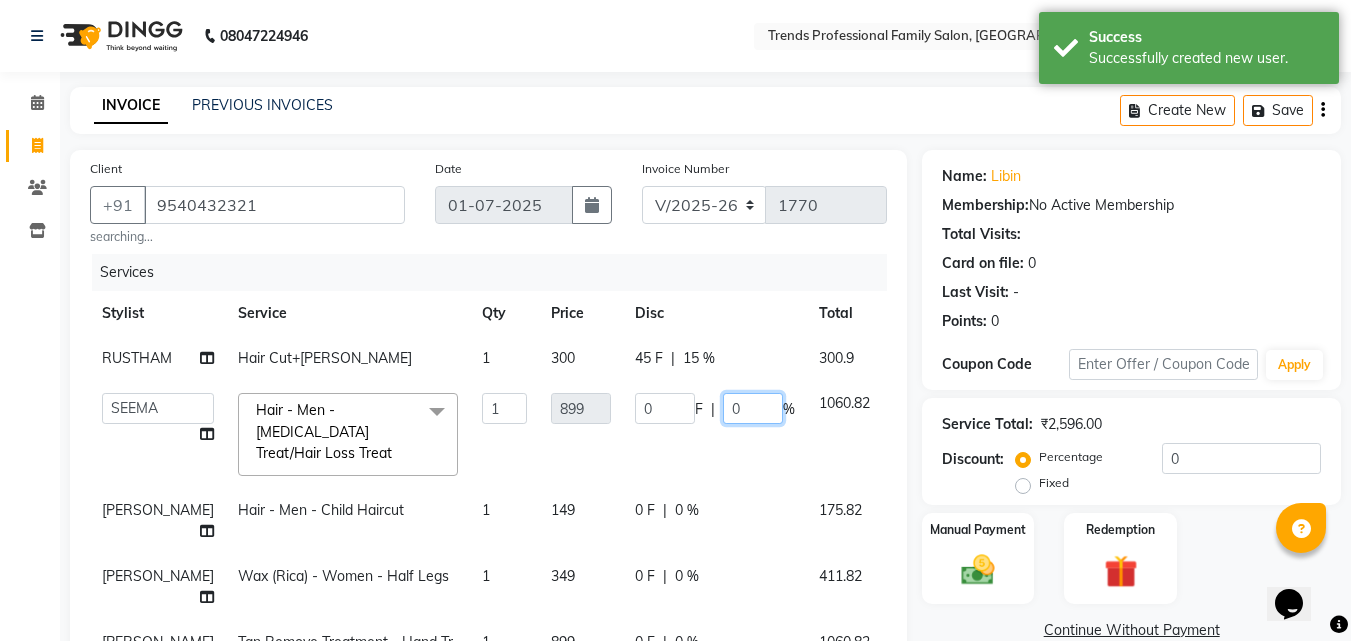 click on "0" 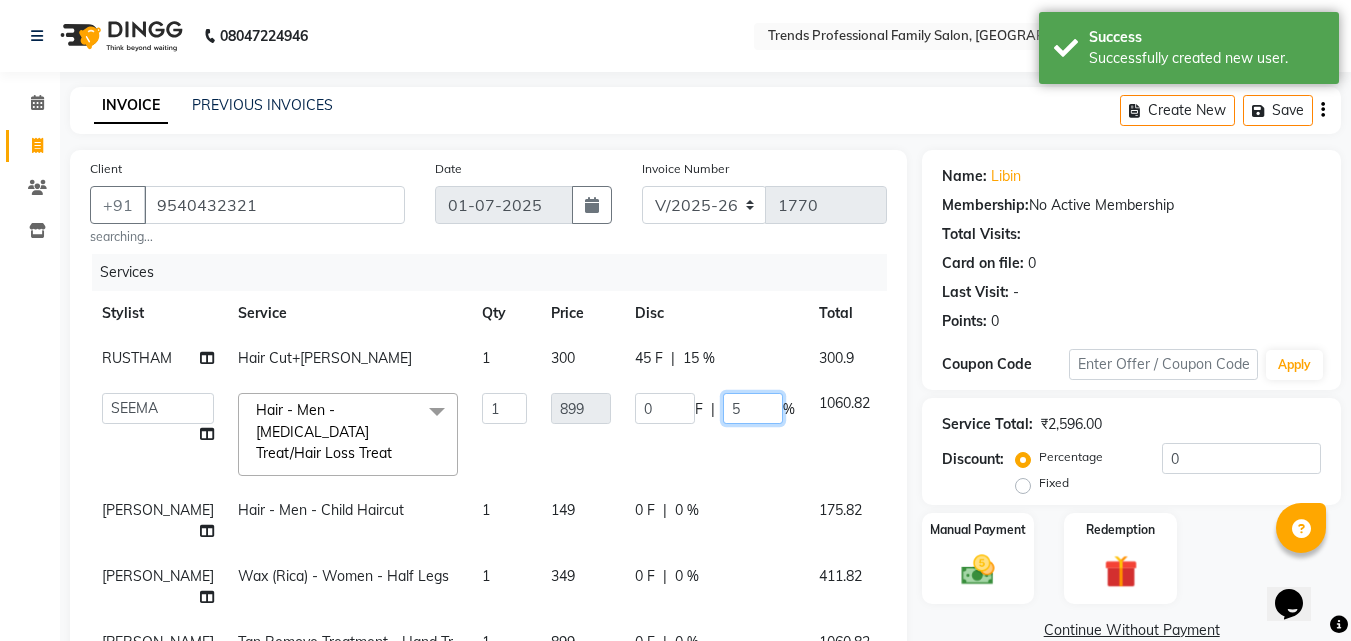 type on "50" 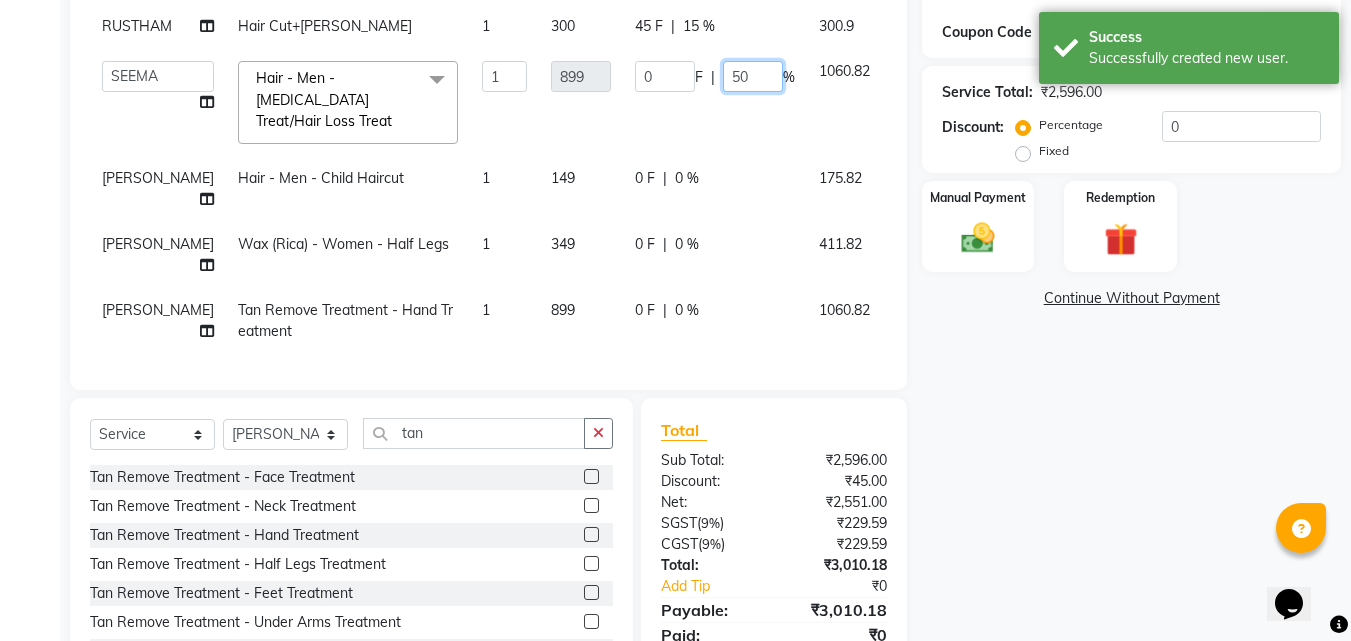 scroll, scrollTop: 333, scrollLeft: 0, axis: vertical 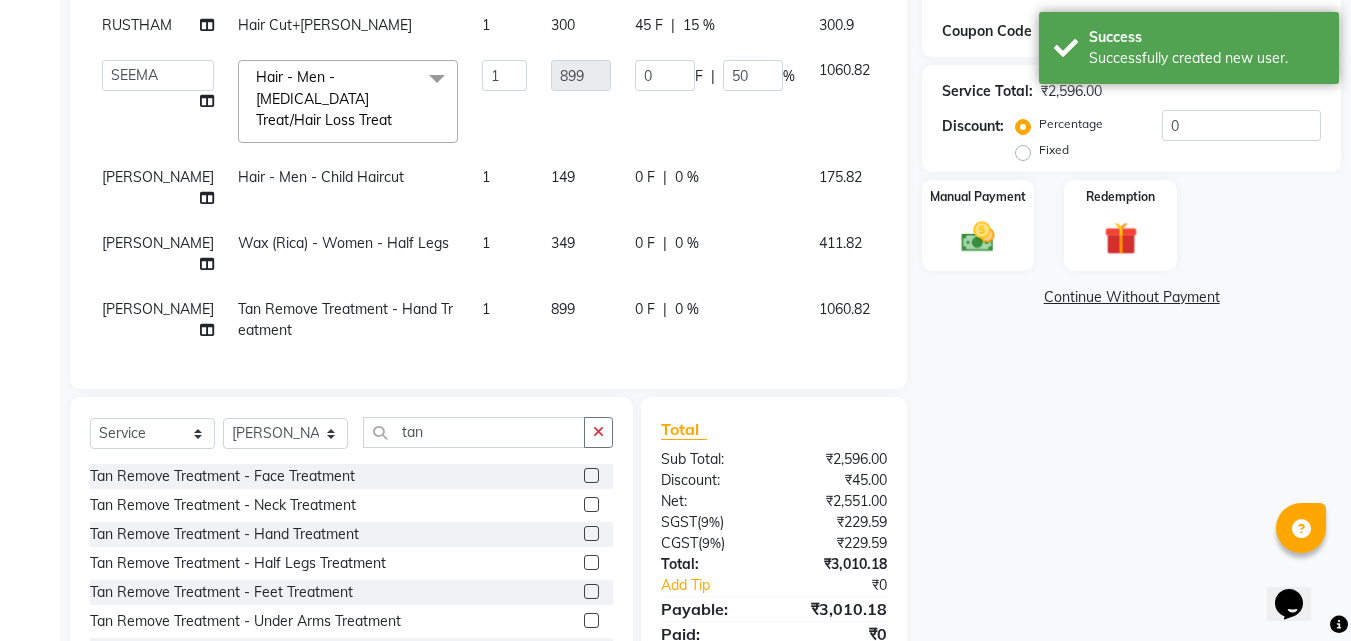 click on "RUSTHAM Hair Cut+[PERSON_NAME] 1 300 45 F | 15 % 300.9  [PERSON_NAME]   AVANTHIKA   BEEMLA   CHAITANYA   [PERSON_NAME]   RUSTHAM   SEEMA   [PERSON_NAME]   Sumika   Trends  Hair - Men - [MEDICAL_DATA] Treat/Hair Loss Treat  x Hair - Women - Haircut Hair - Women - Child haircut Hair - Women - Shampoo + B'dry Hair - Women - Shampoo + Child B'dry Hair - Women - Ironing Hair - Women - Tongs Hair - Women - Hair Spa Hair - Women - Mythic Oil Hair Spa Hair - Women - Aroma Oil Head Massage Hair - Women - Almond Oil Head Massage Hair - Women - Olive Oil Head Massage Hair - Women - Coconut Oil Head Massage Hair - Women - [MEDICAL_DATA] / Hair Loss Treatment Hair Colour (Global Colour) - Women - Root Touch Up Hair Colour (Global Colour) - Women - Inoa Roots Hair Colour (Global Colour) - Women - Short Hair Colour (Global Colour) - Women - Medium Hair Colour (Global Colour) - Women - Long Hair Colour (Global Colour) - Women - Extra Long Hair Colour (Balayage) - Women - Short Hair Colour (Balayage) - Women - Medium Keratin - Women - Short 1 899" 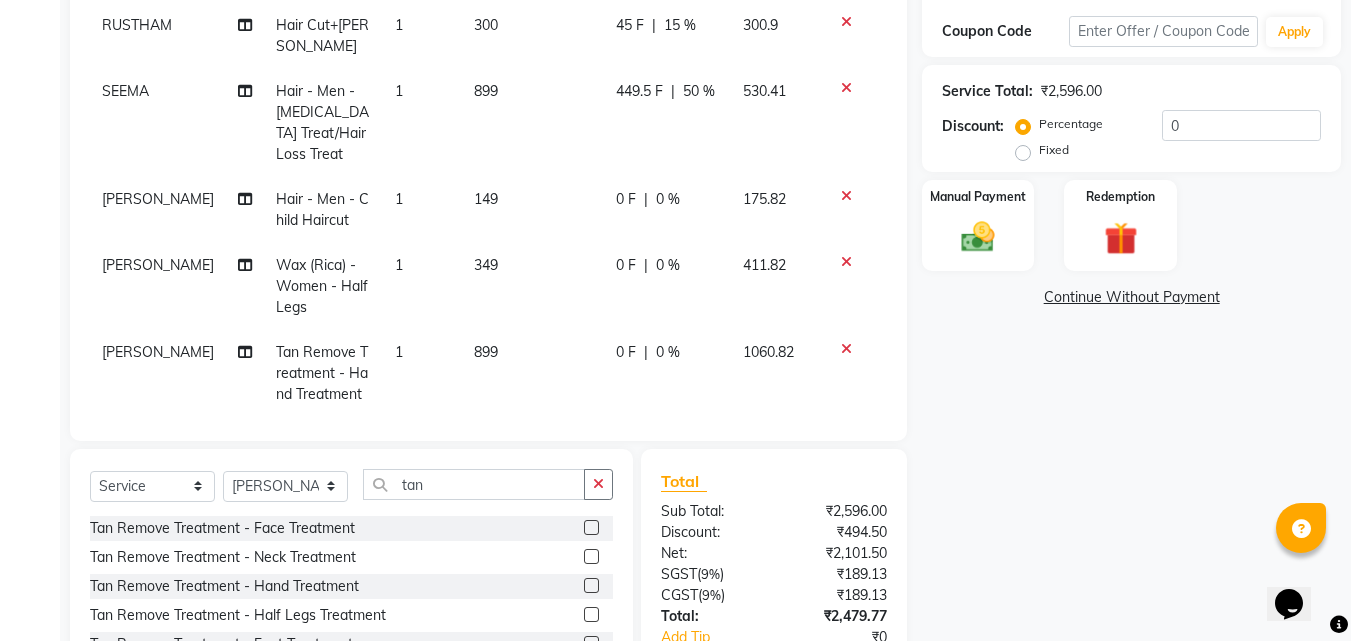 click on "0 %" 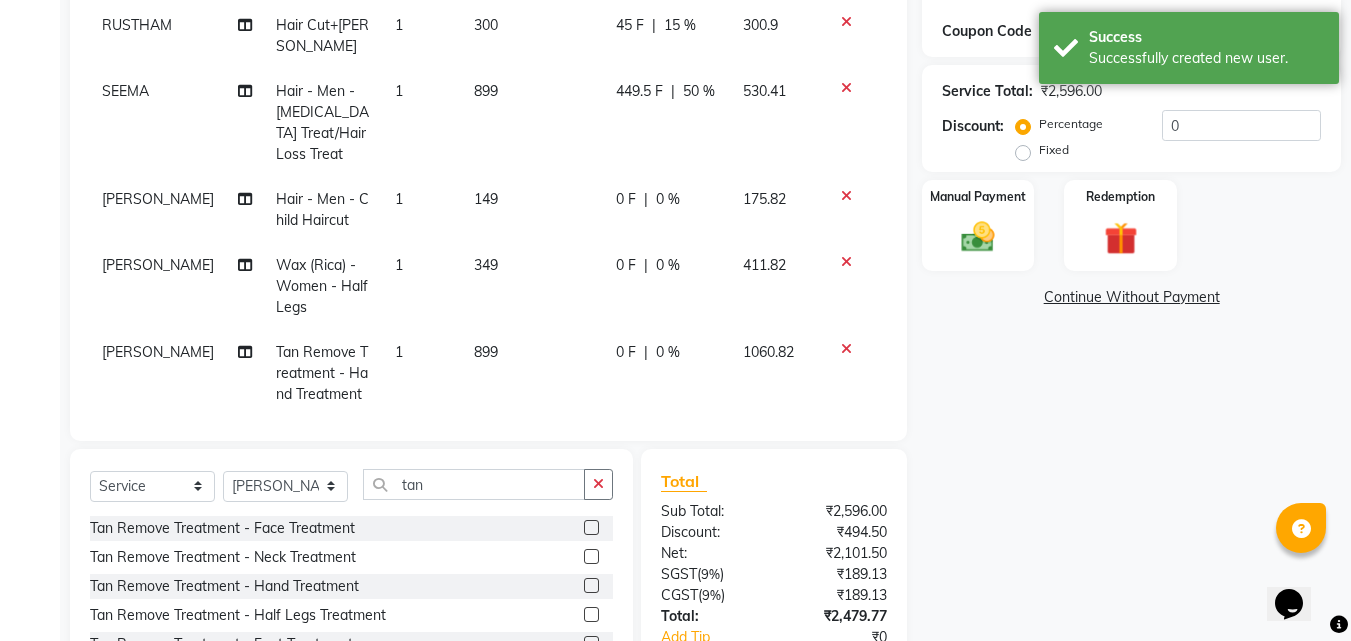 select on "72180" 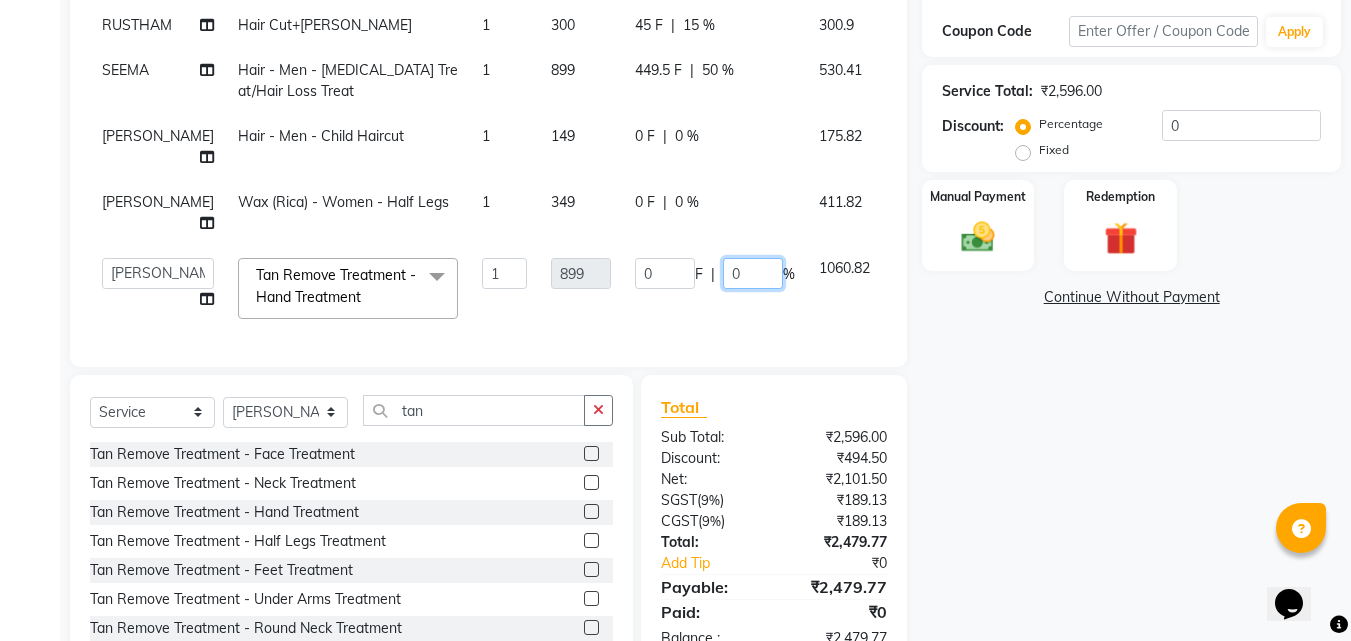 click on "0" 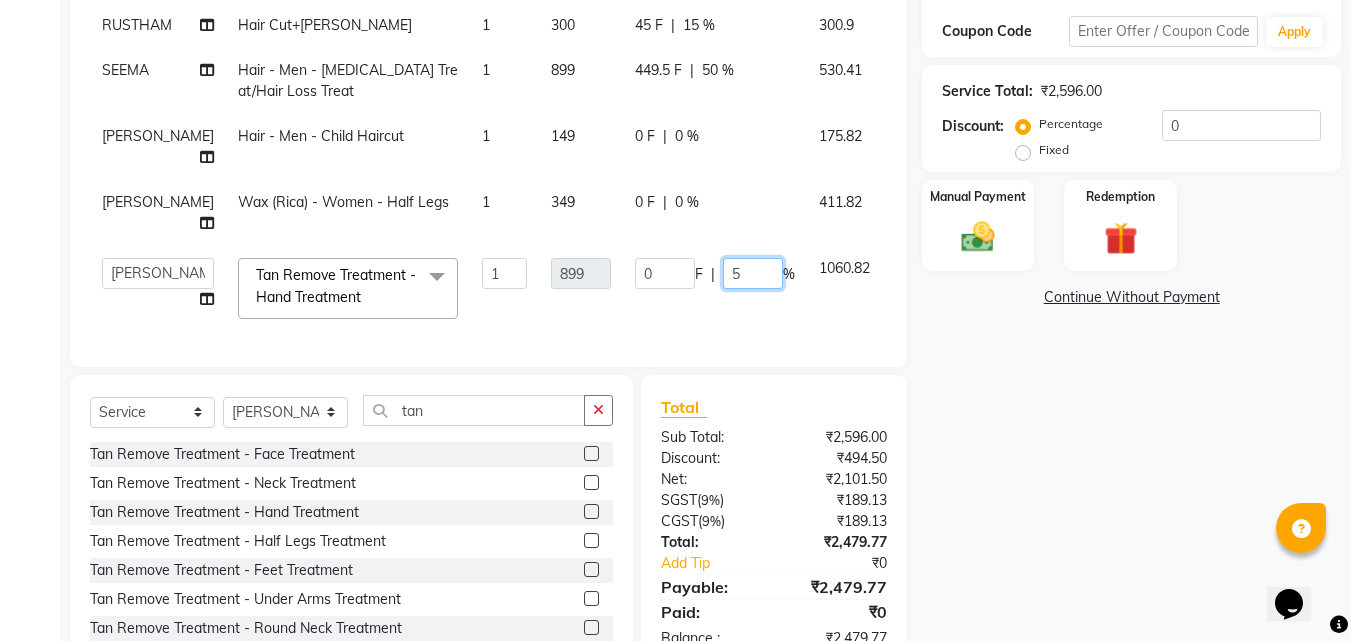 type on "50" 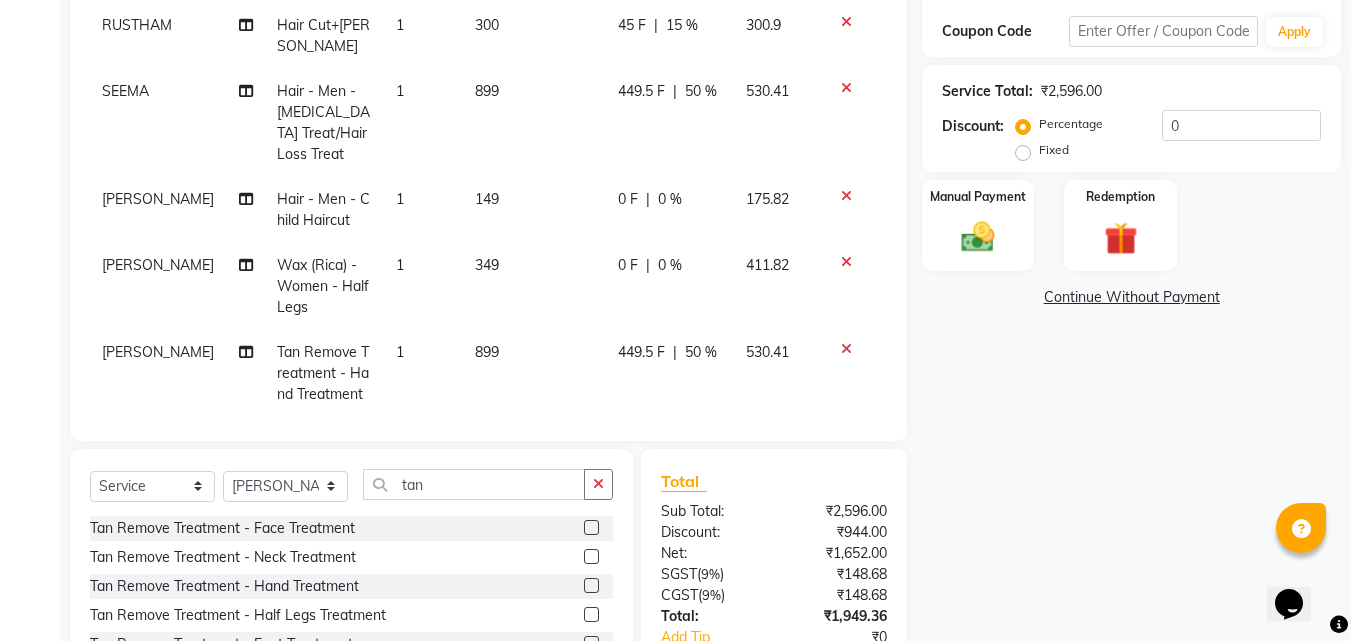 click on "Name: Libin  Membership:  No Active Membership  Total Visits:   Card on file:  0 Last Visit:   - Points:   0  Coupon Code Apply Service Total:  ₹2,596.00  Discount:  Percentage   Fixed  0 Manual Payment Redemption  Continue Without Payment" 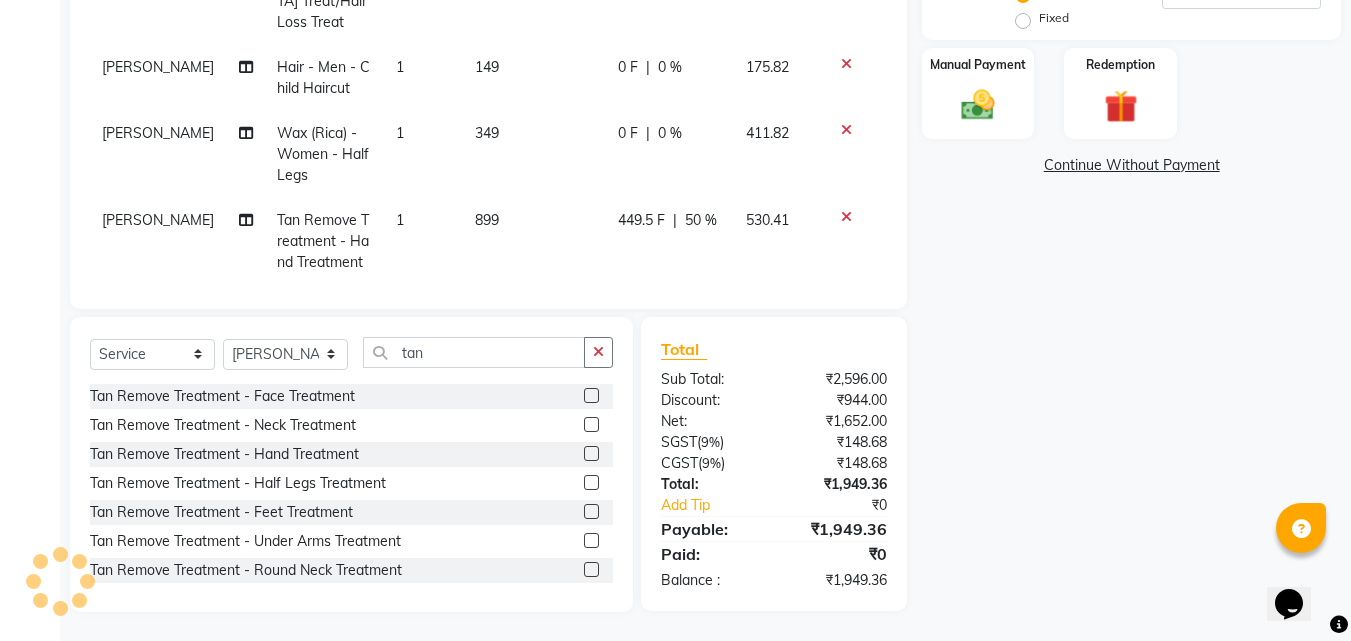 scroll, scrollTop: 466, scrollLeft: 0, axis: vertical 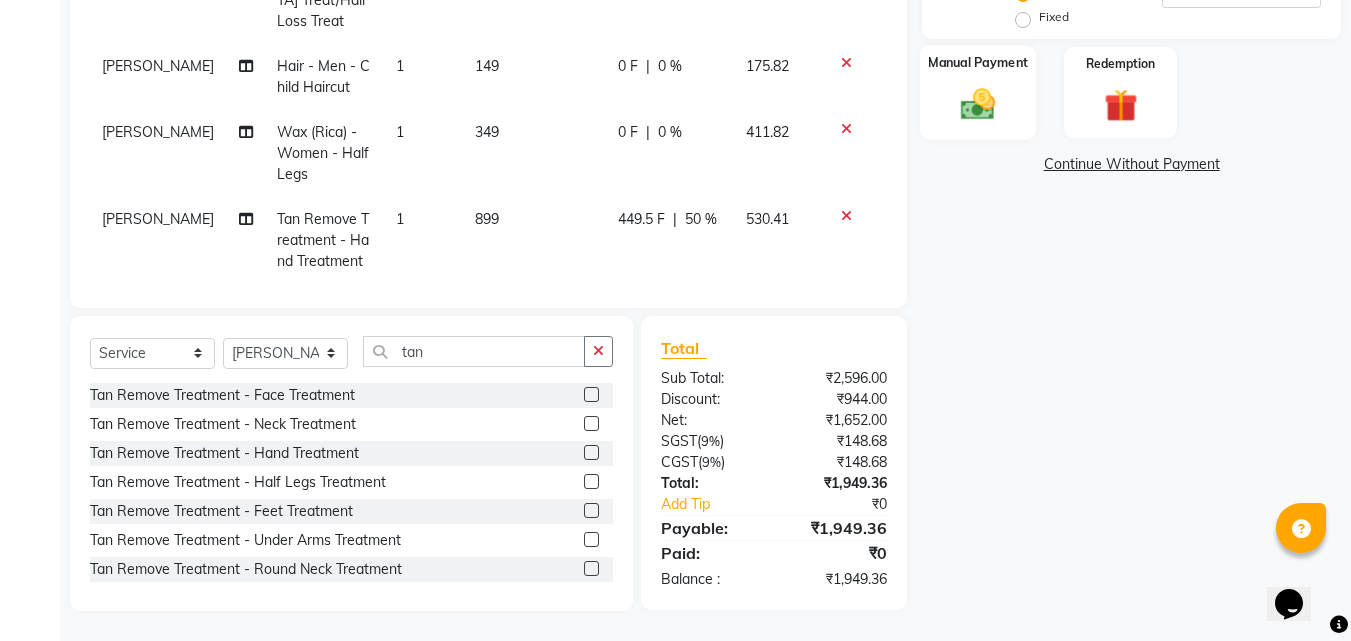 click 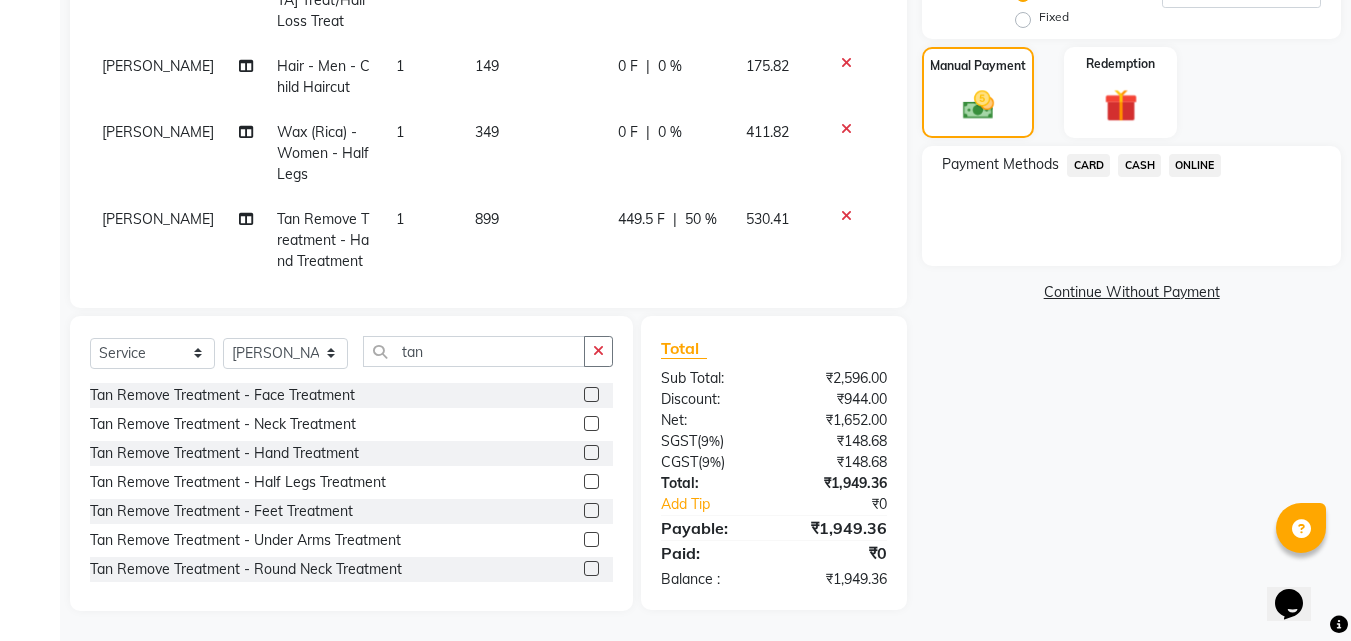click on "ONLINE" 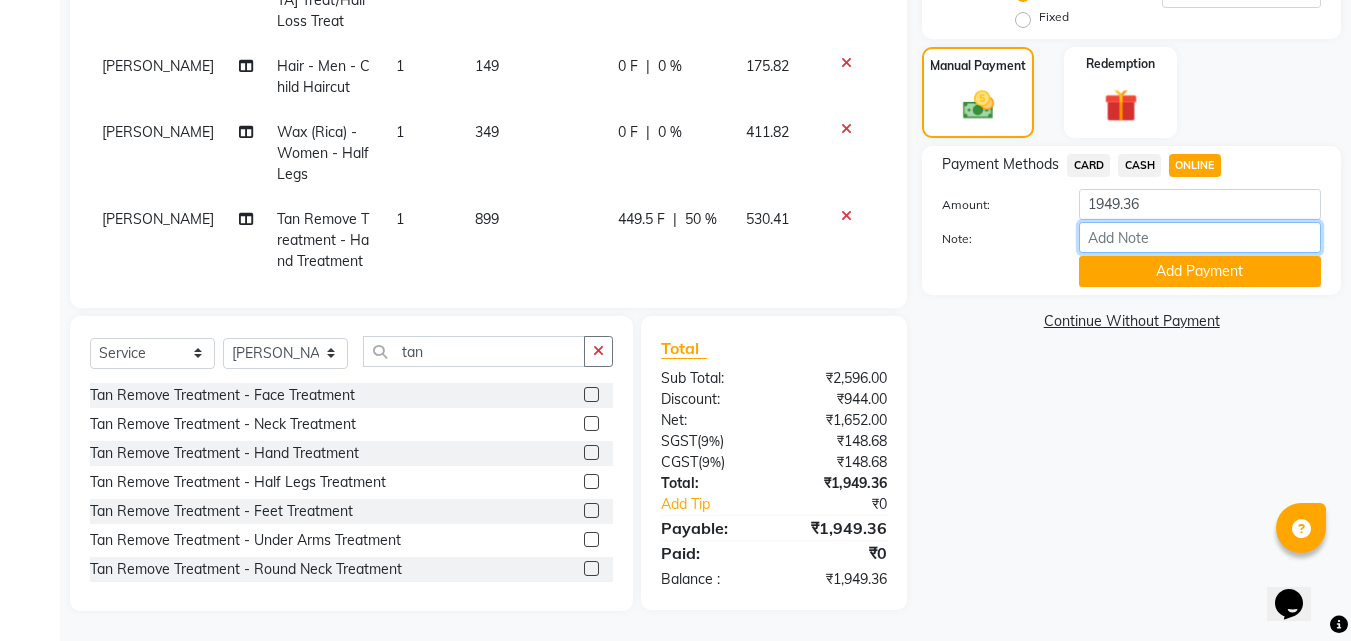 click on "Note:" at bounding box center [1200, 237] 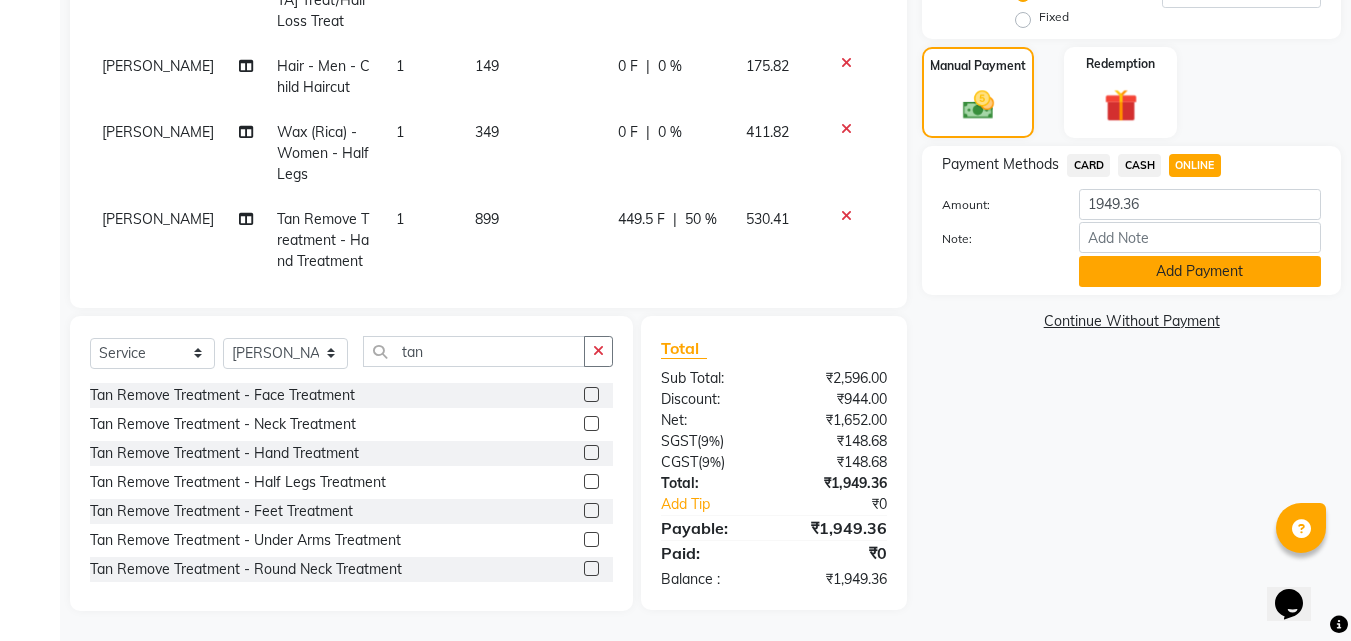click on "Add Payment" 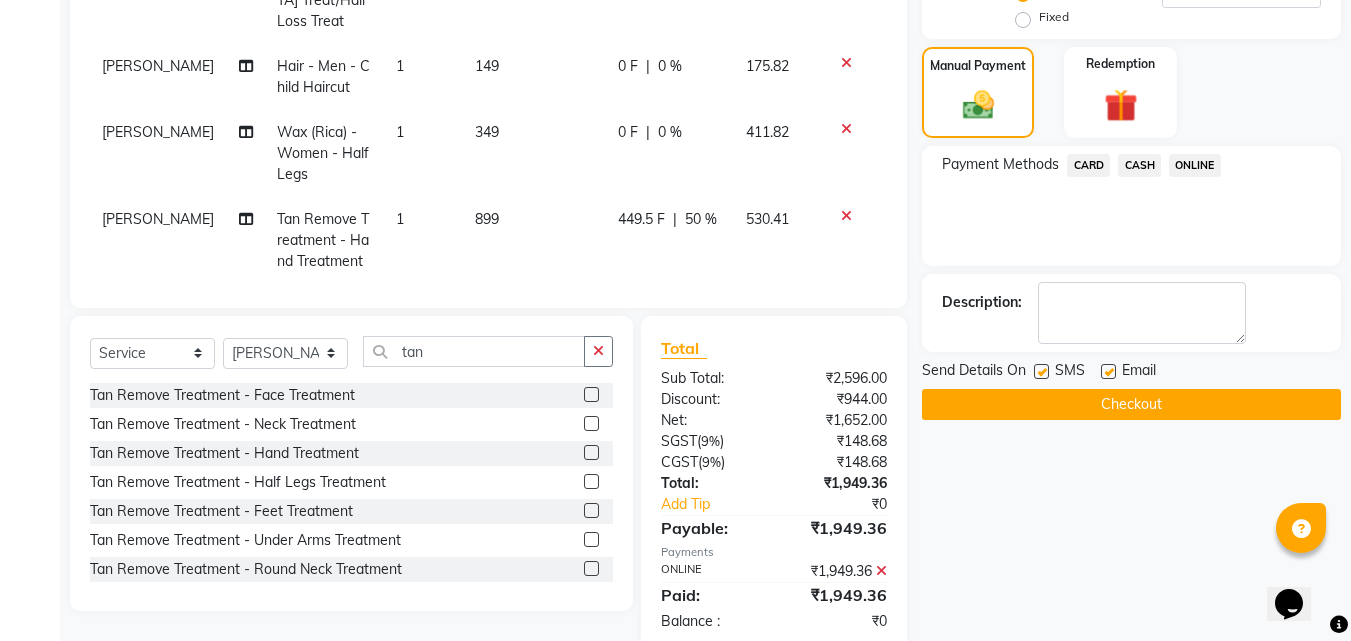 click 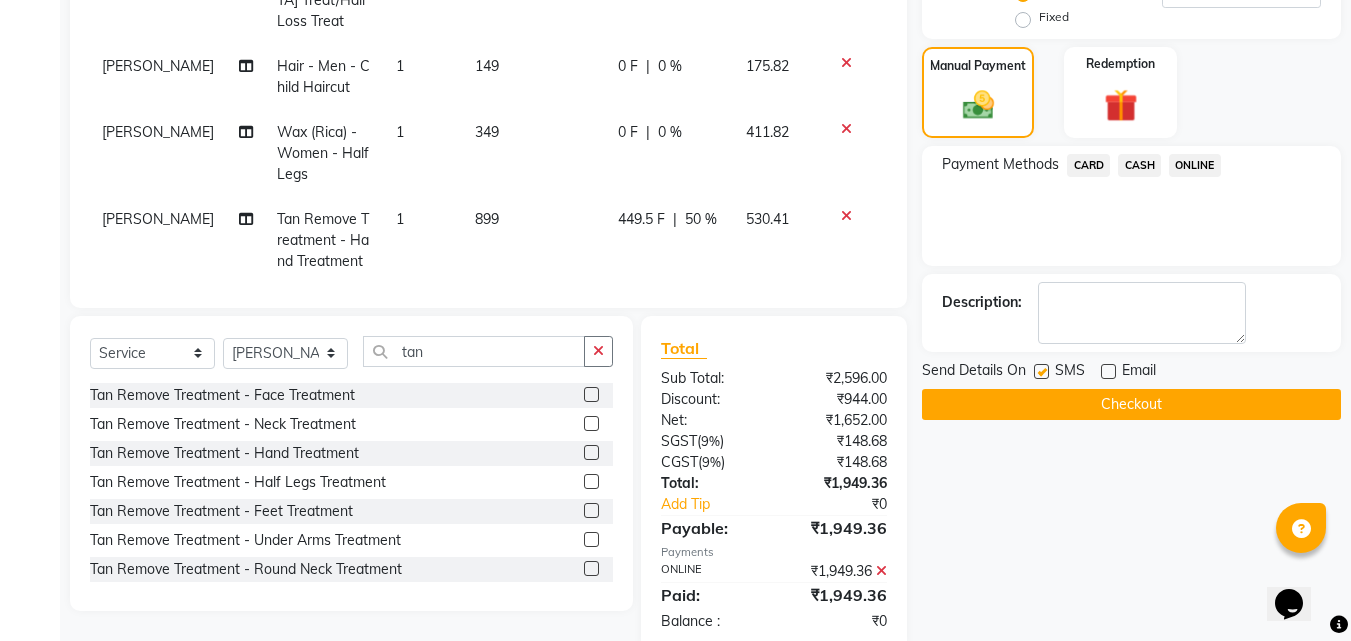 click on "Checkout" 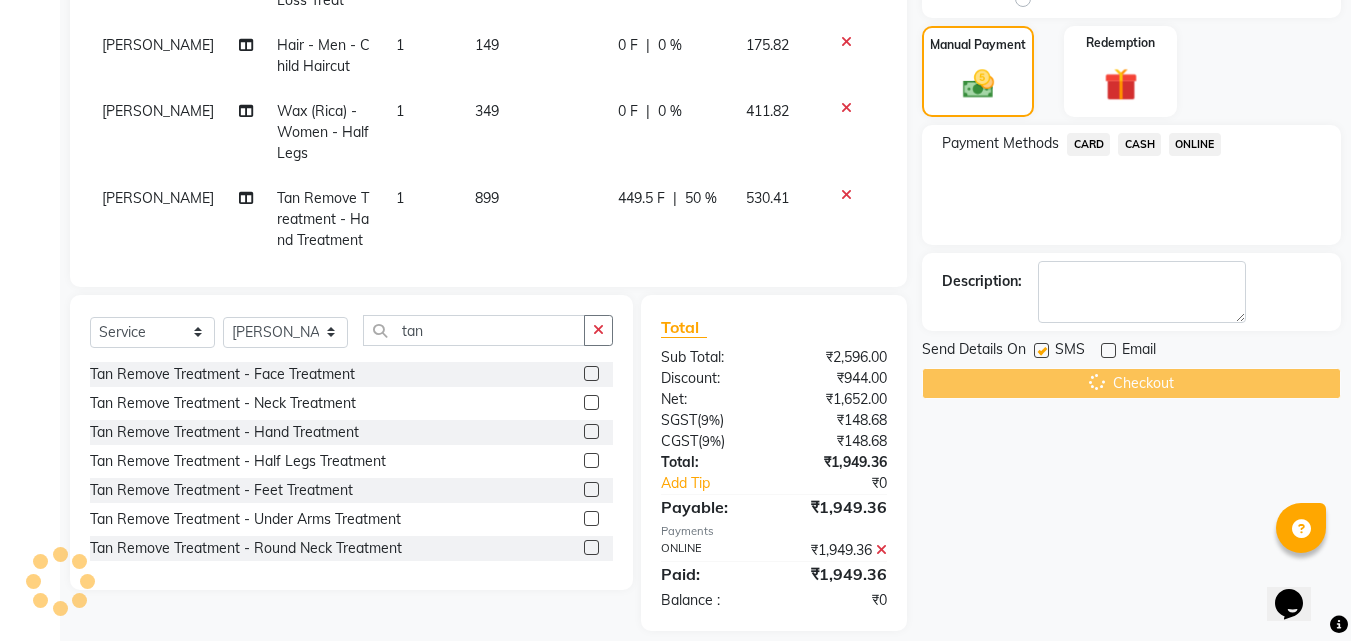 scroll, scrollTop: 507, scrollLeft: 0, axis: vertical 